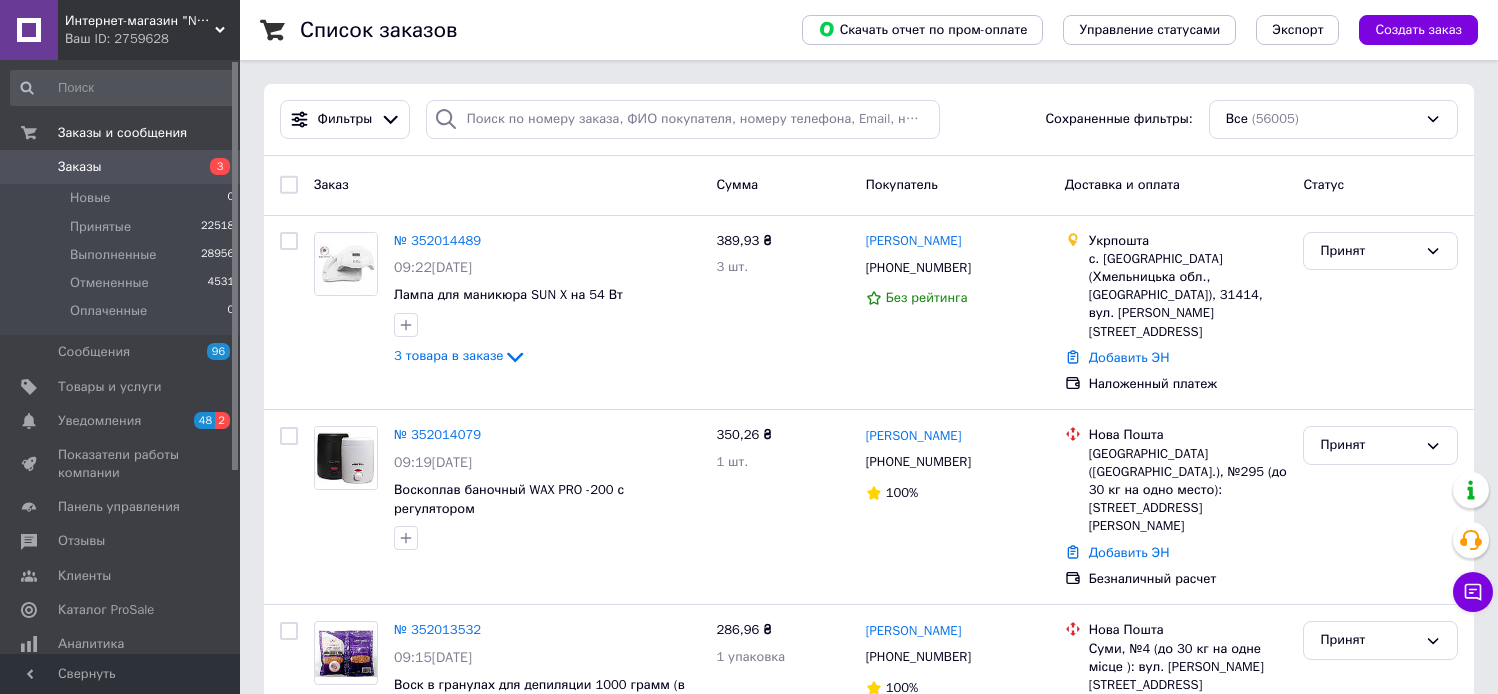 scroll, scrollTop: 0, scrollLeft: 0, axis: both 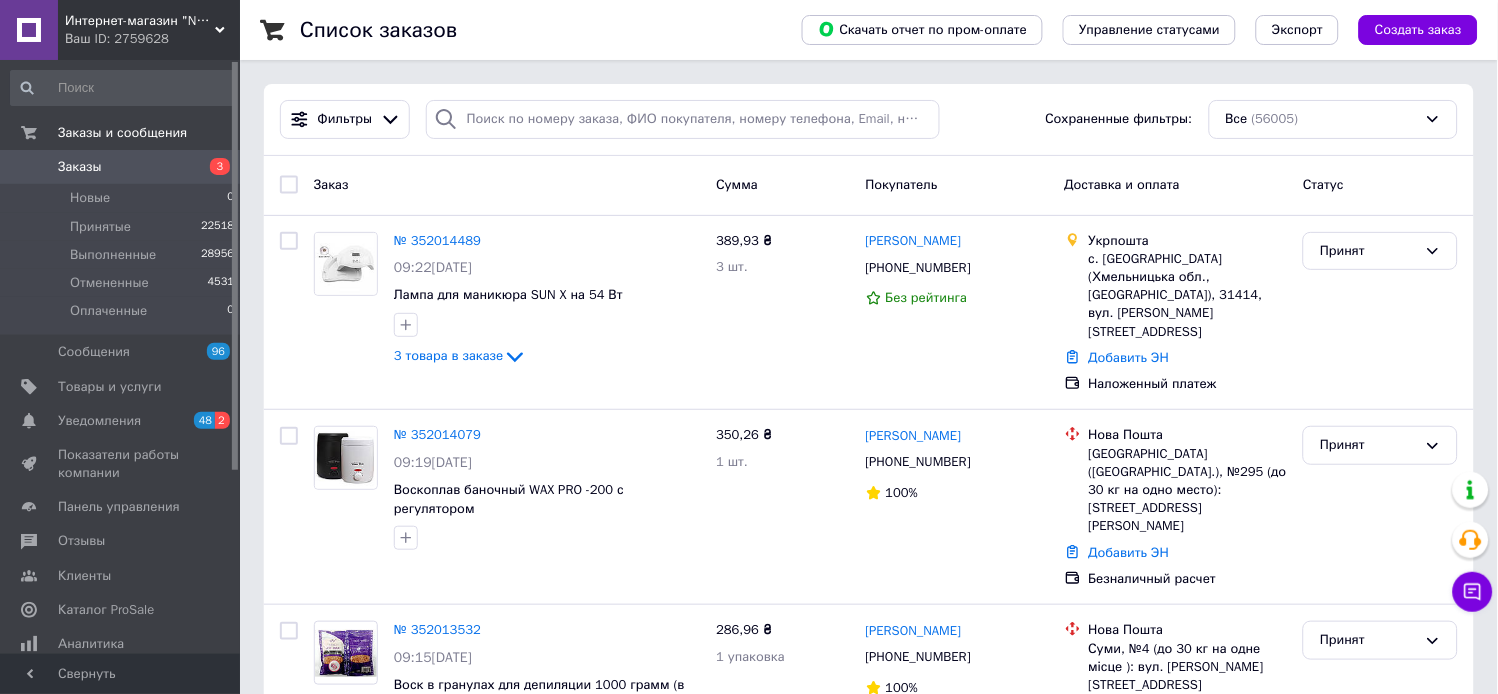 click on "Заказы" at bounding box center [80, 167] 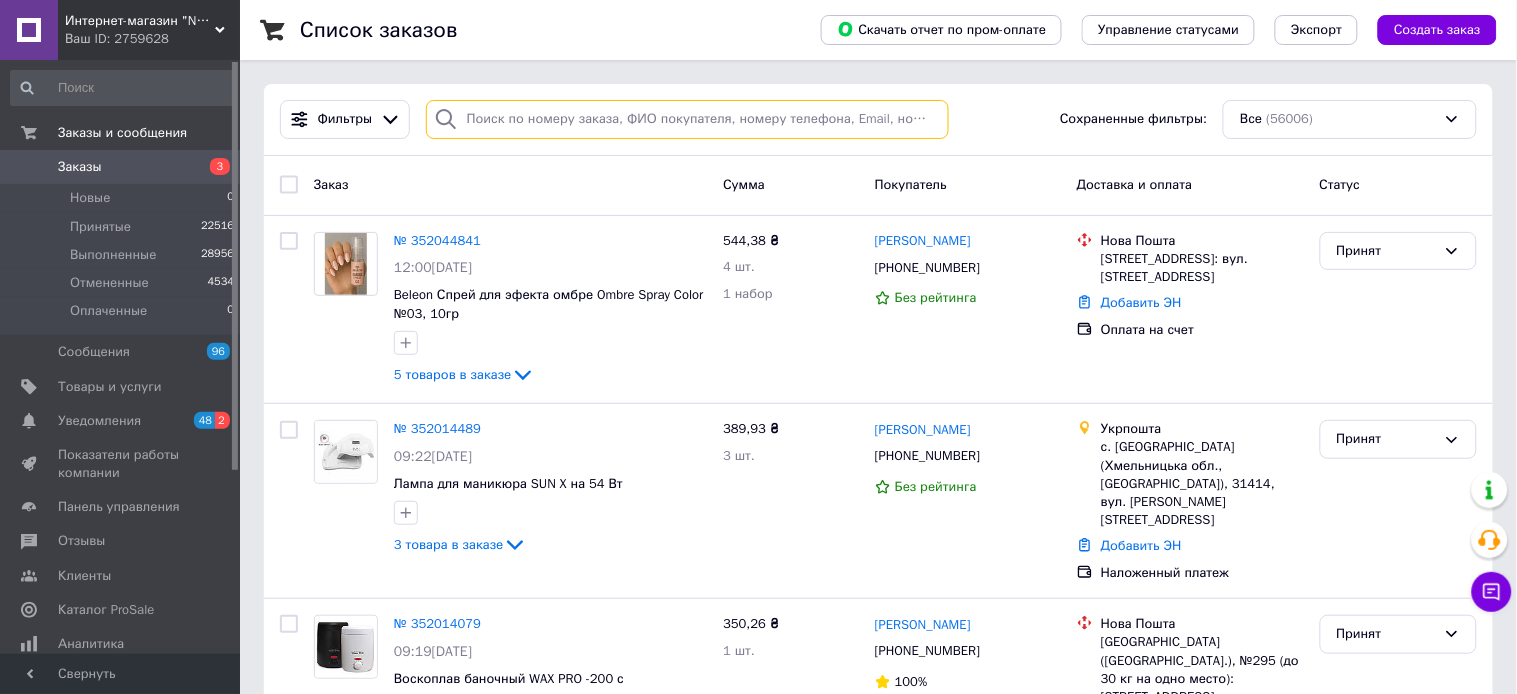 click at bounding box center [687, 119] 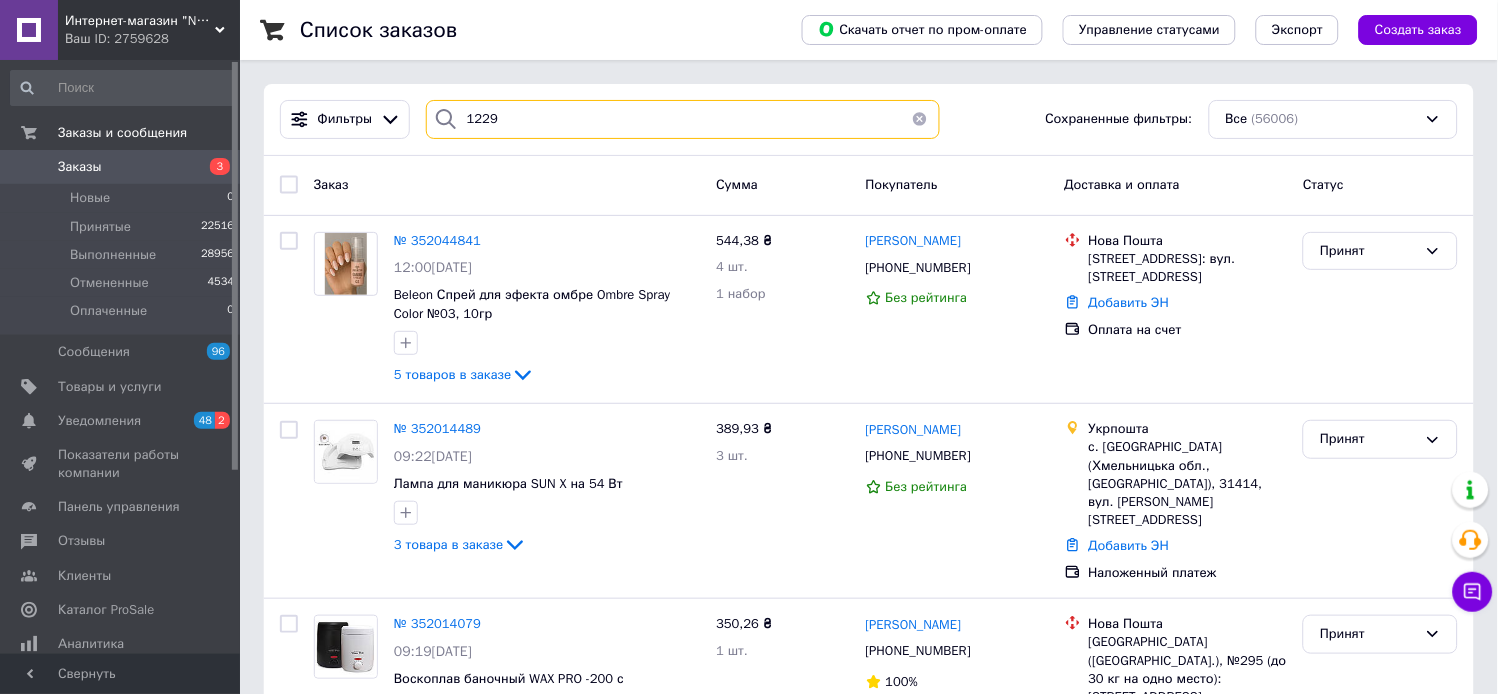 type on "1229" 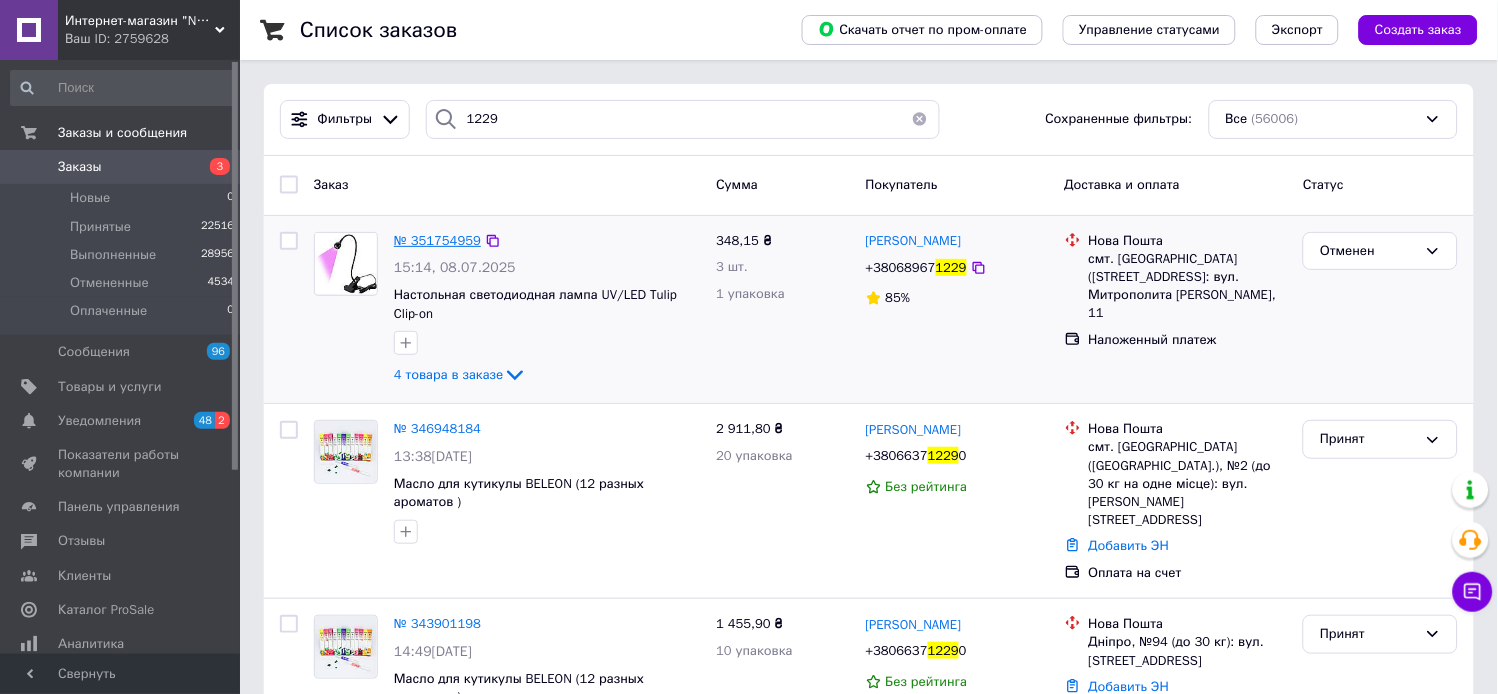 click on "№ 351754959" at bounding box center [437, 240] 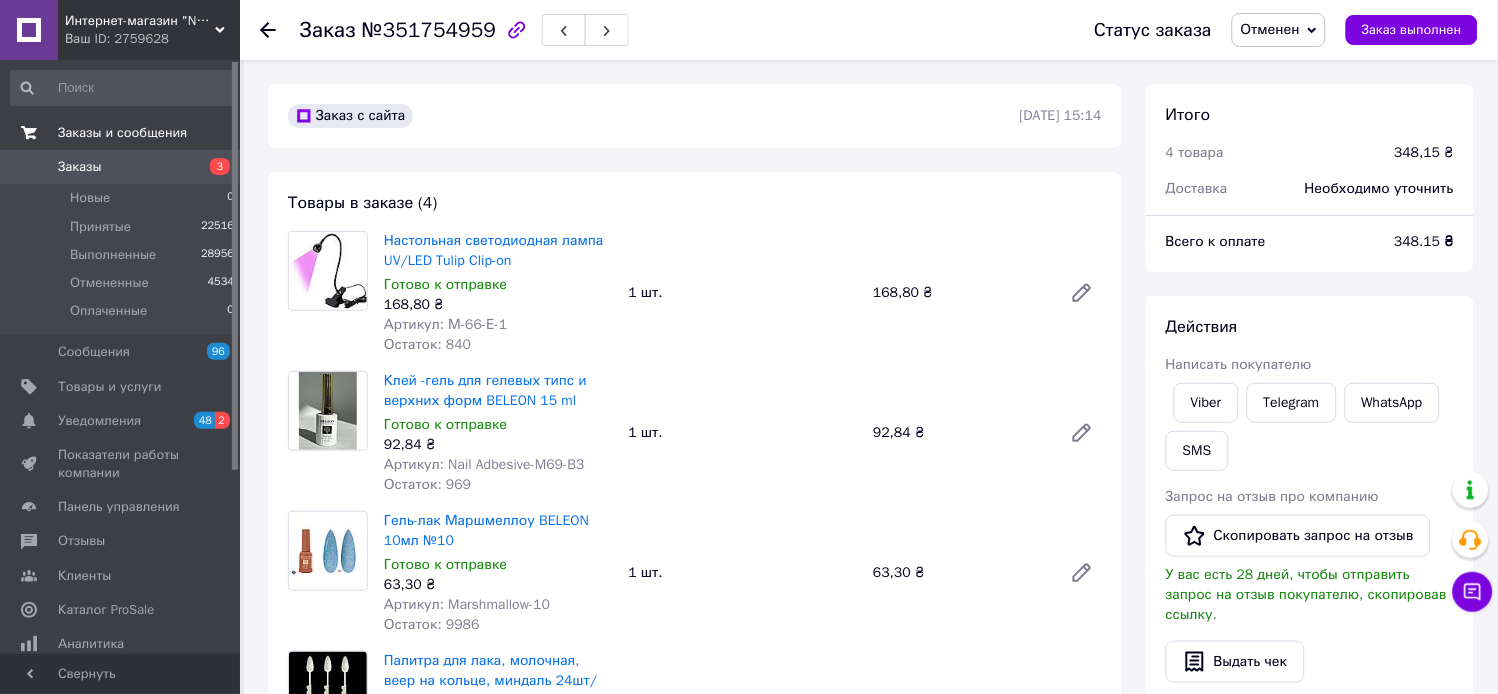 click on "Заказы и сообщения" at bounding box center [123, 133] 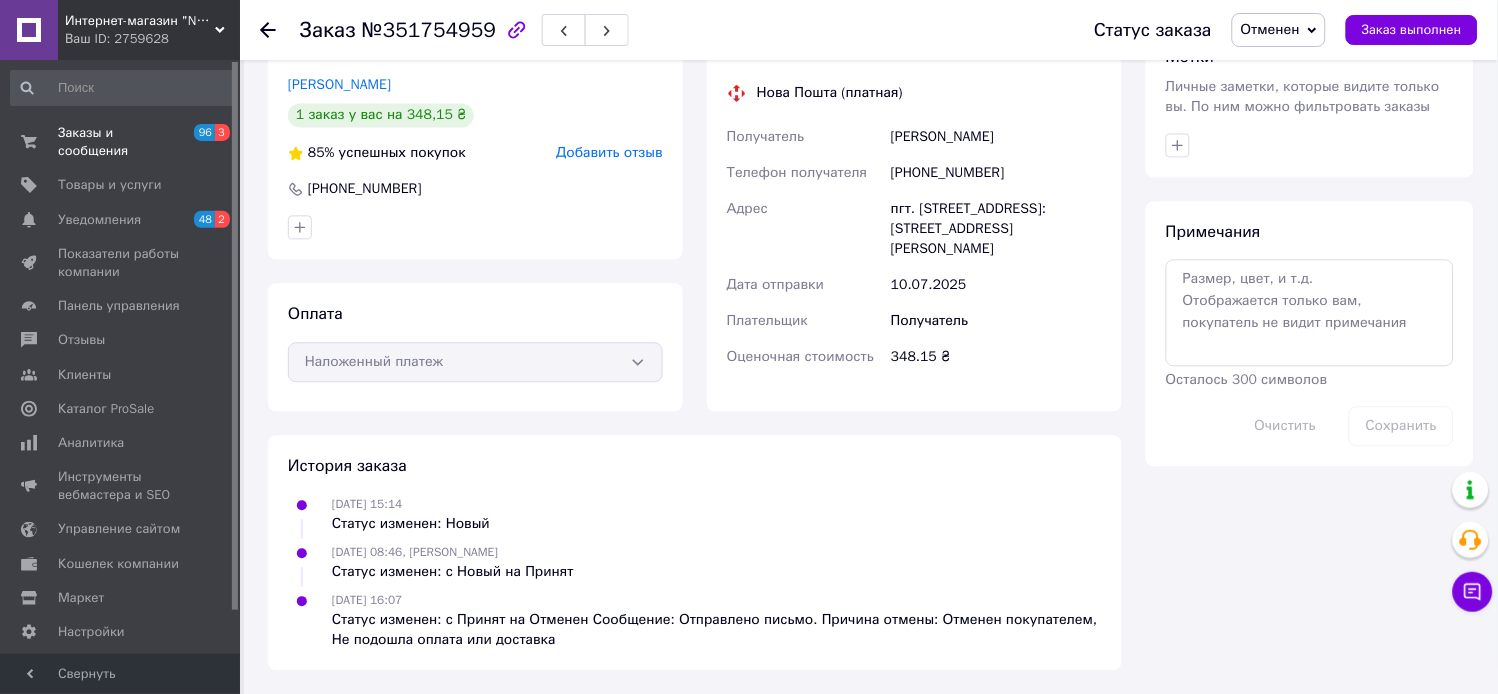 scroll, scrollTop: 444, scrollLeft: 0, axis: vertical 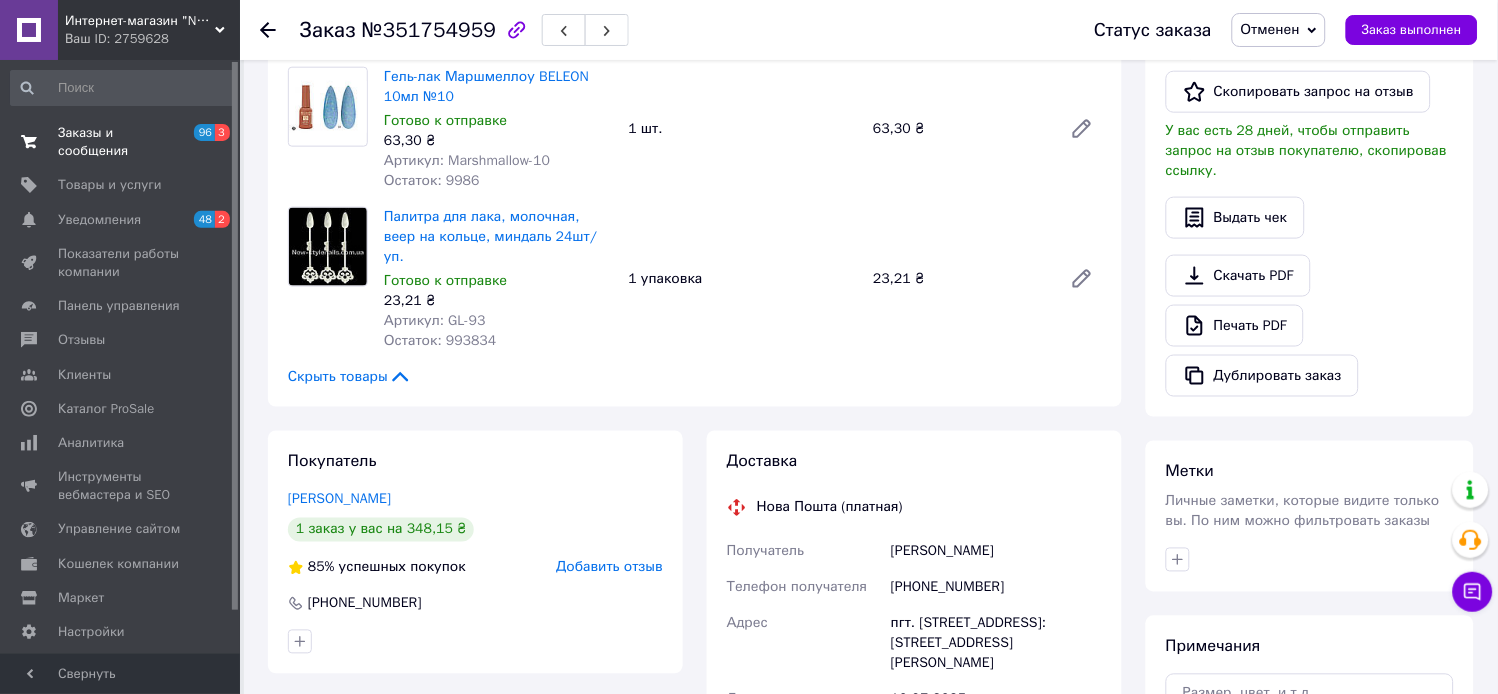 click on "Заказы и сообщения" at bounding box center (121, 142) 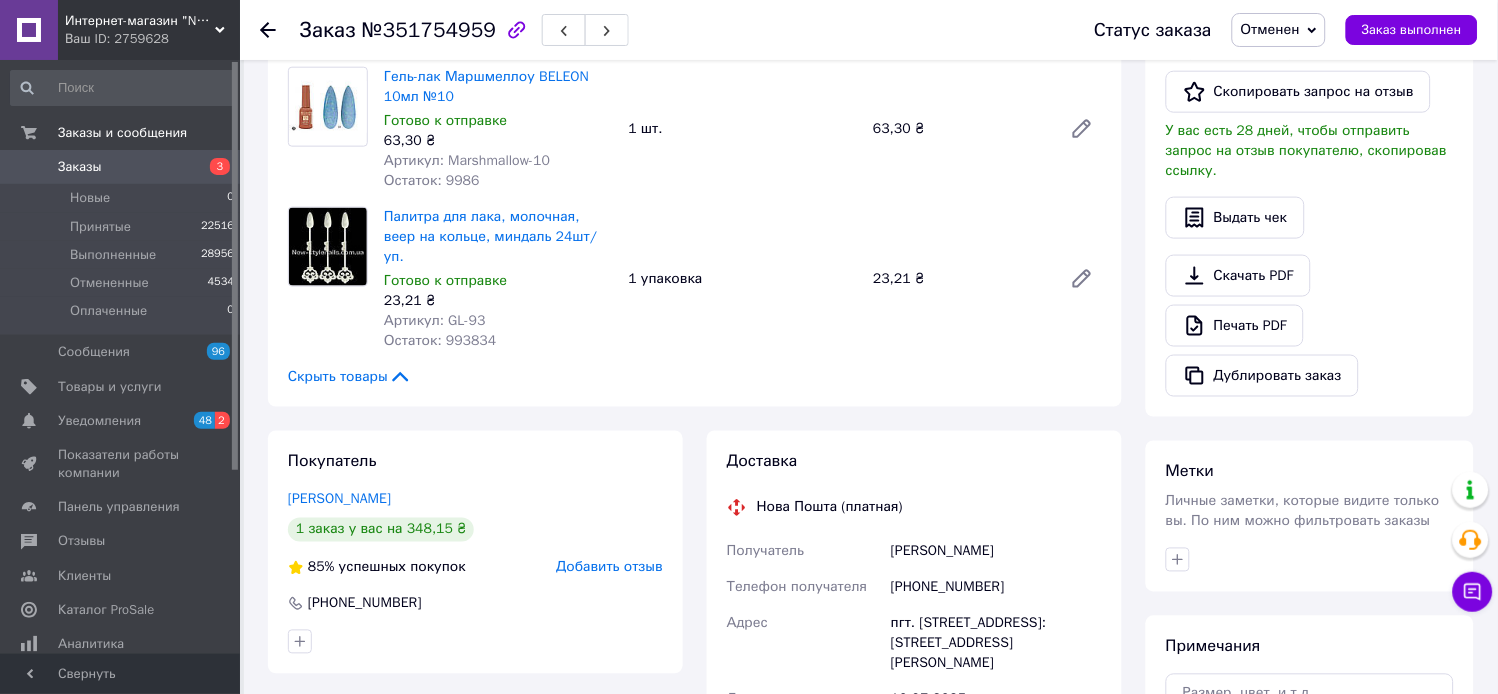 drag, startPoint x: 67, startPoint y: 157, endPoint x: 76, endPoint y: 164, distance: 11.401754 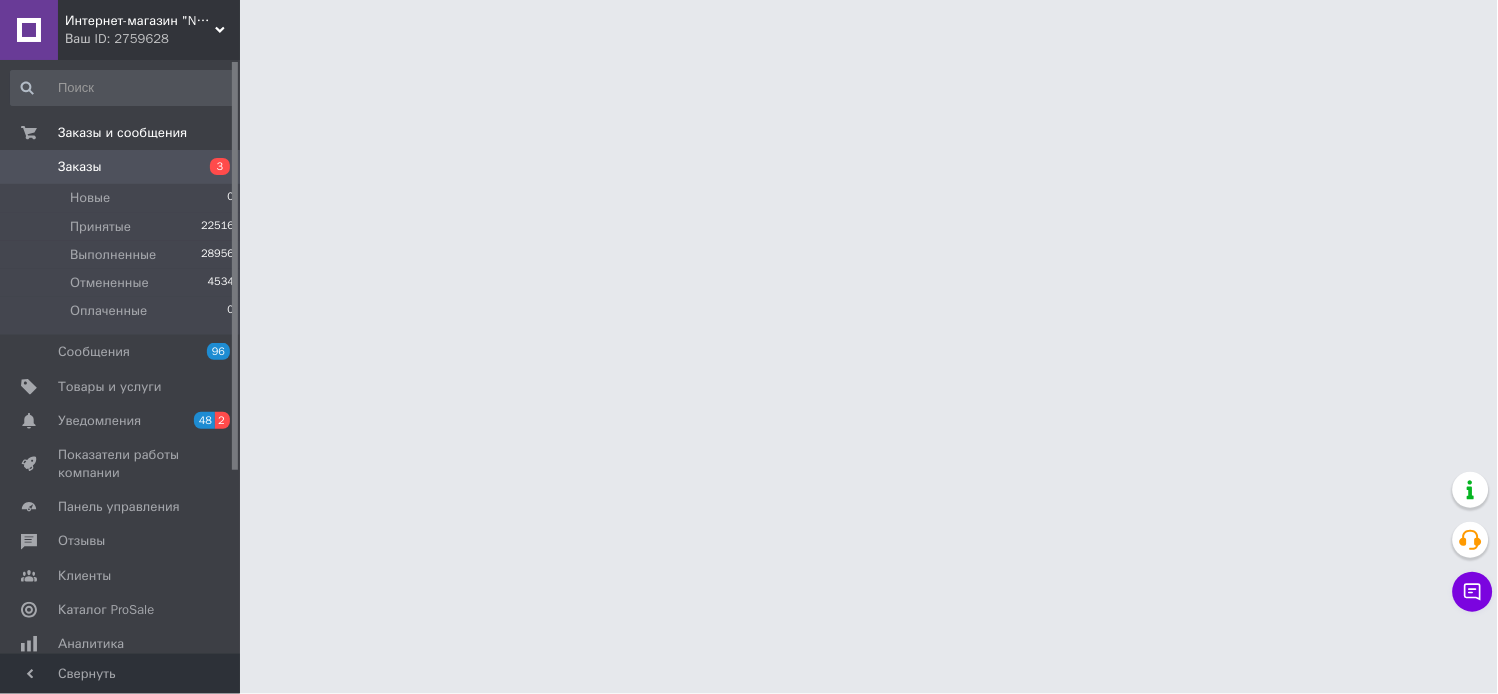 scroll, scrollTop: 0, scrollLeft: 0, axis: both 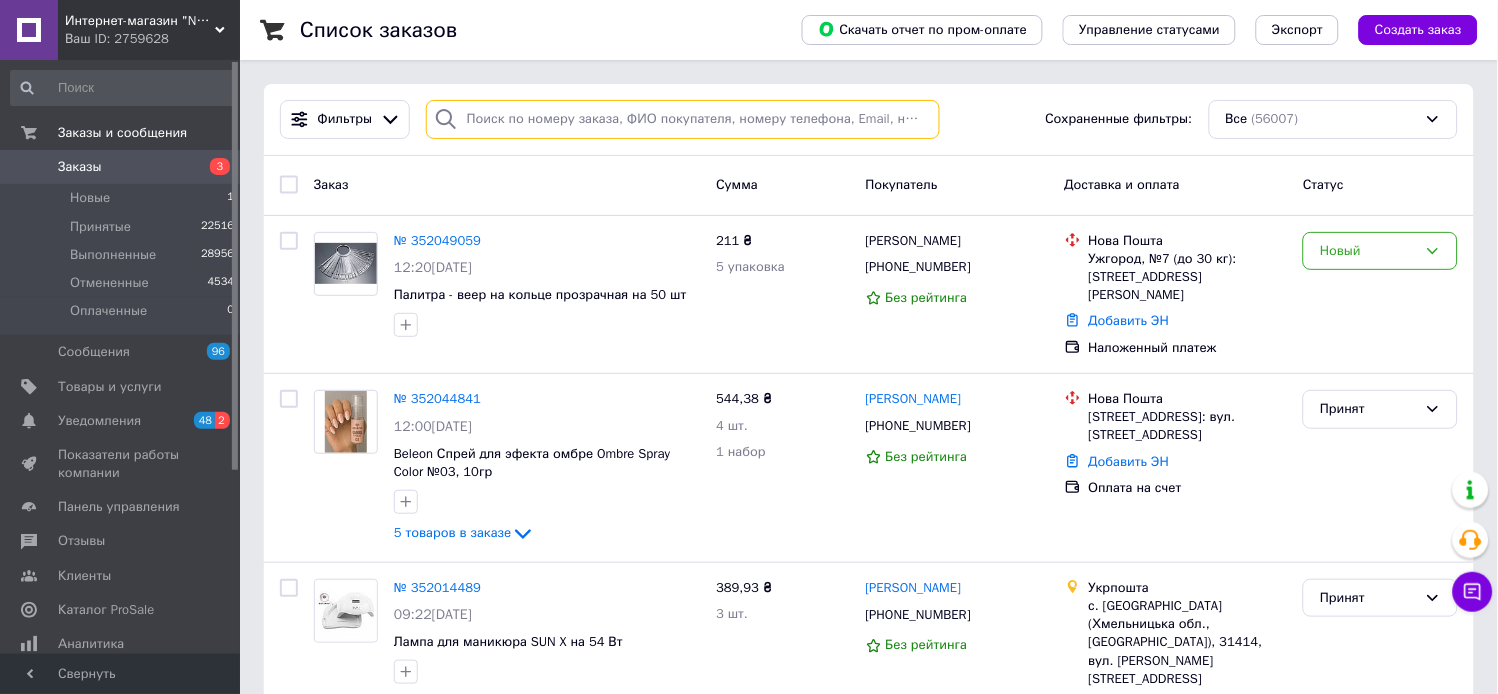 click at bounding box center (683, 119) 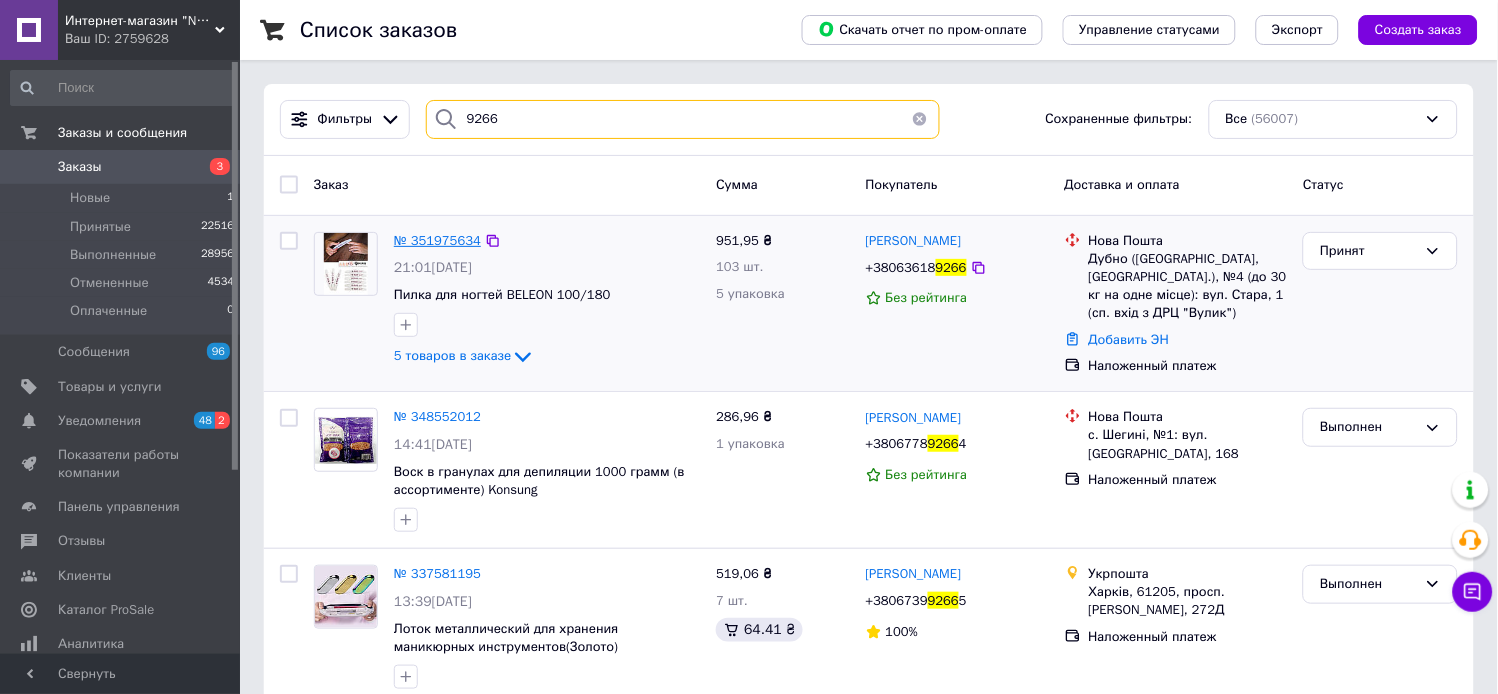 type on "9266" 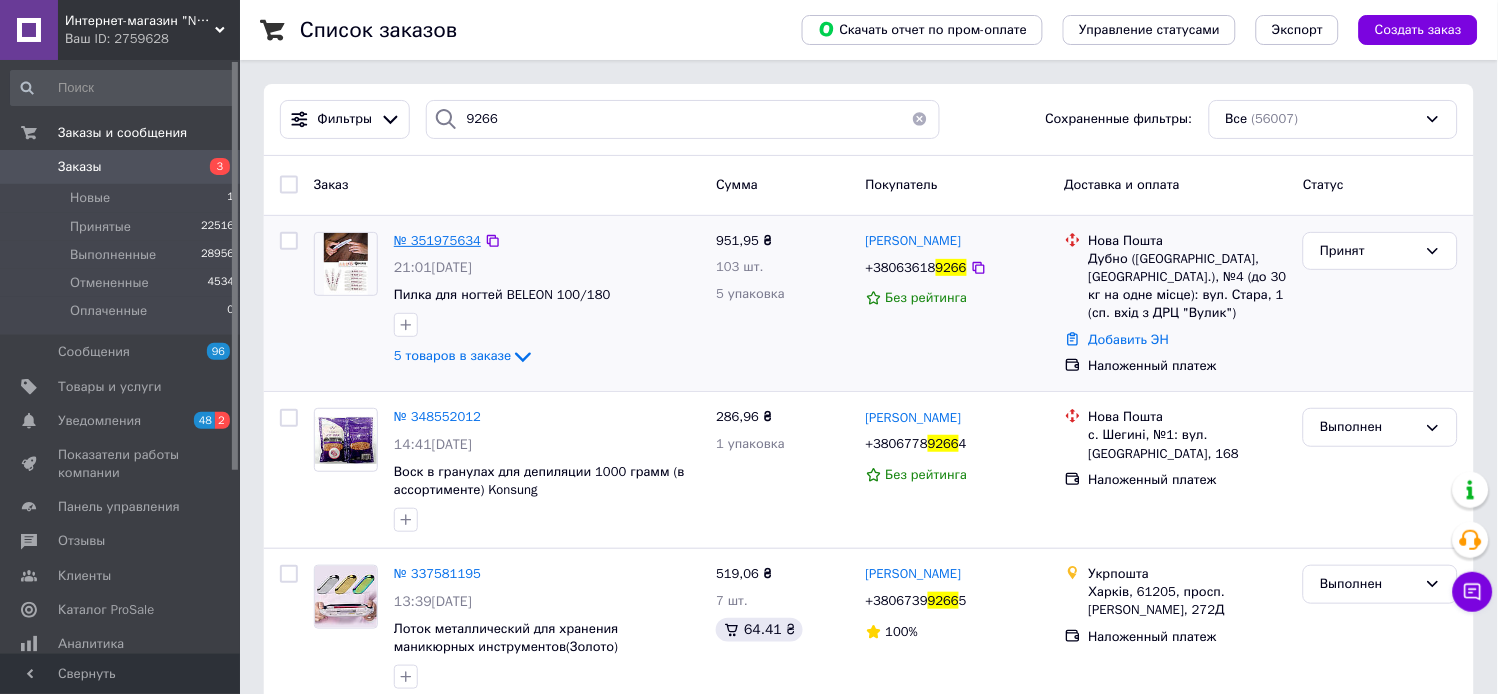 click on "№ 351975634" at bounding box center (437, 240) 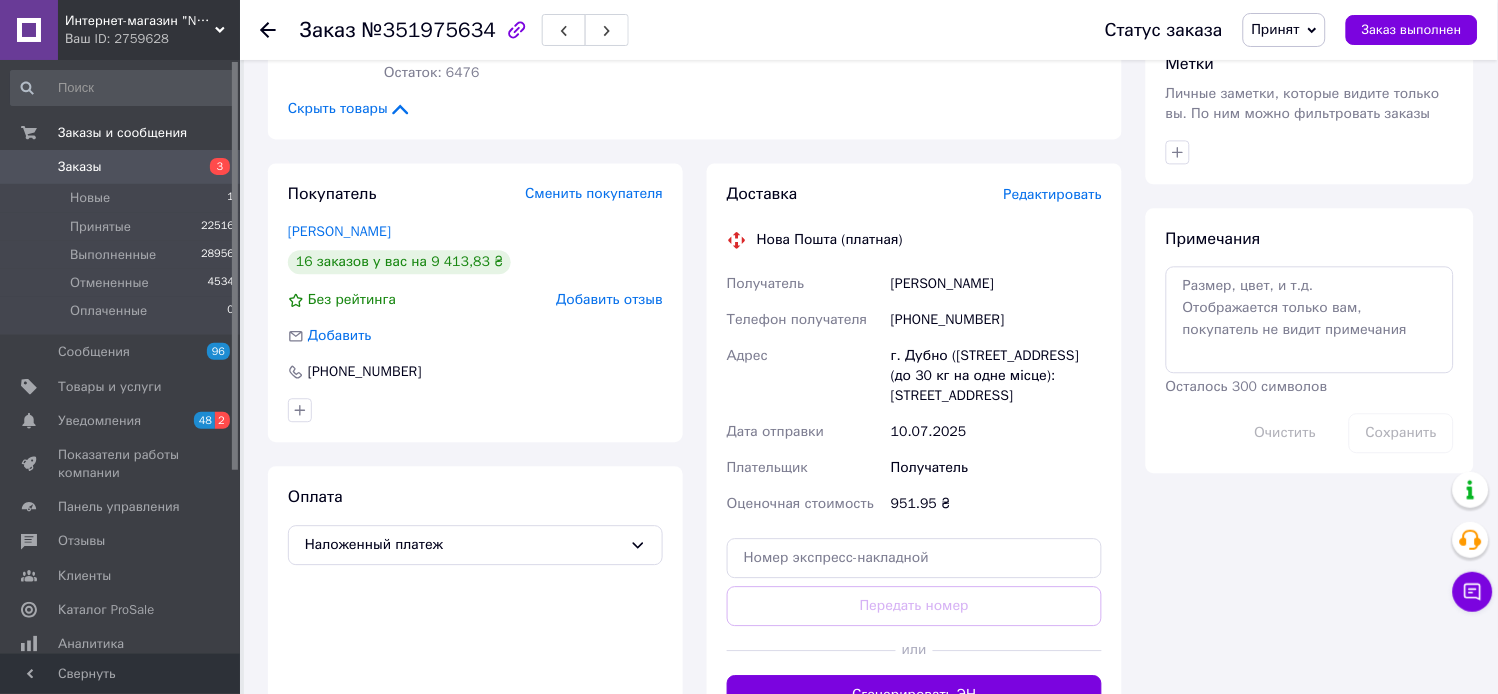 scroll, scrollTop: 222, scrollLeft: 0, axis: vertical 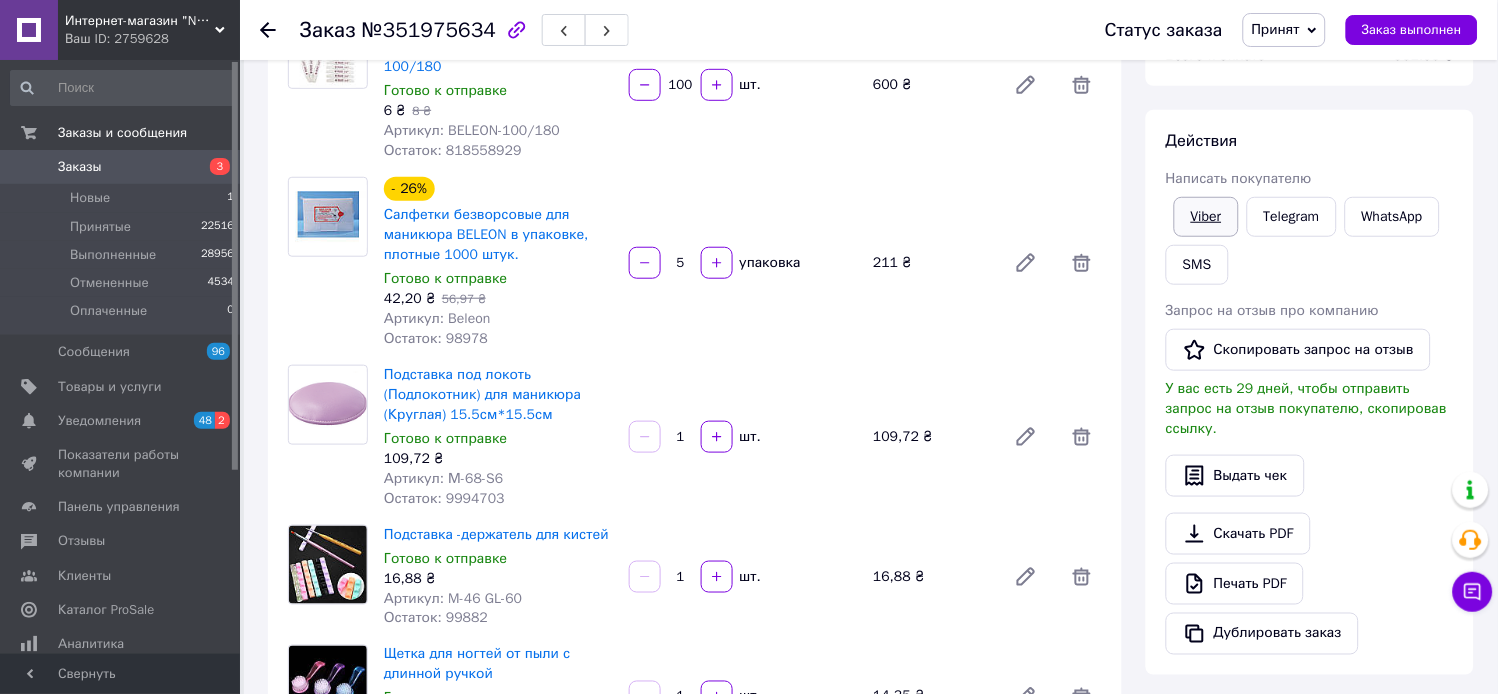 click on "Viber" at bounding box center [1206, 217] 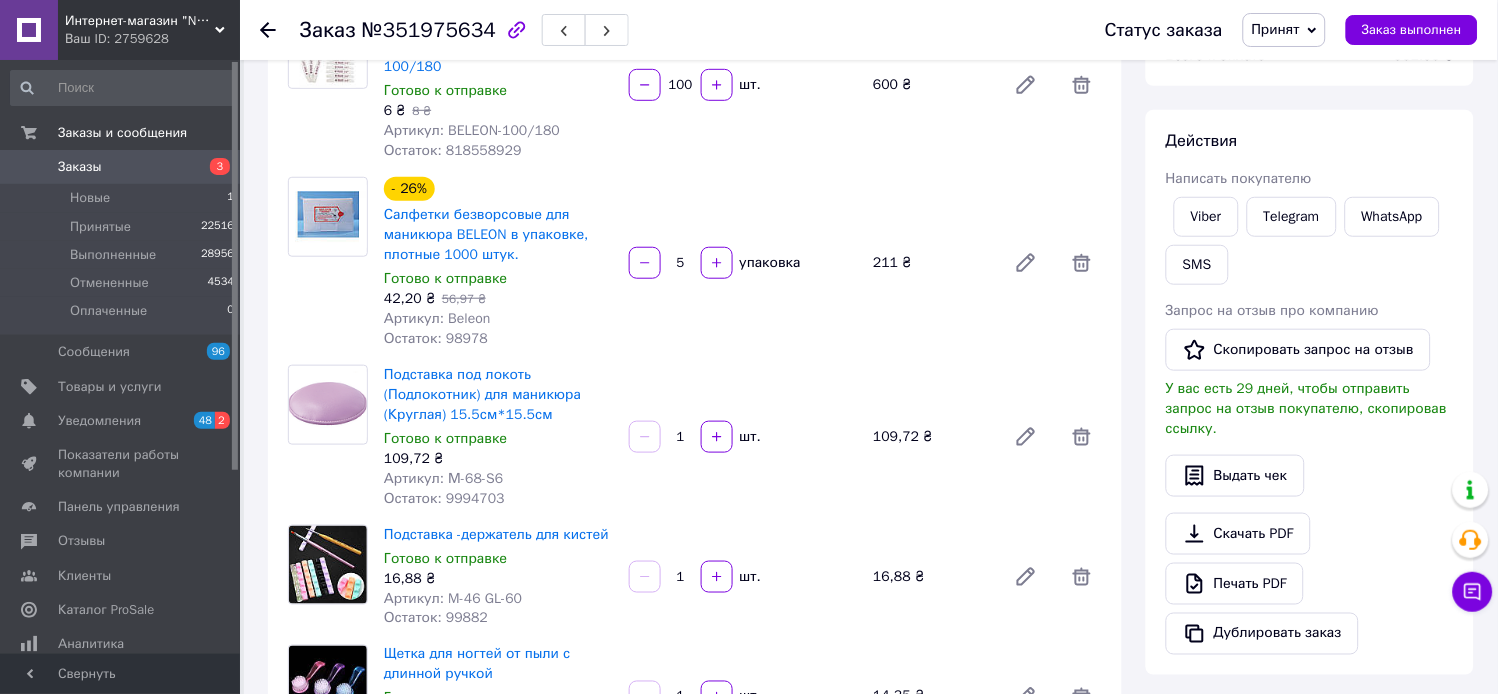 click on "Заказы" at bounding box center [80, 167] 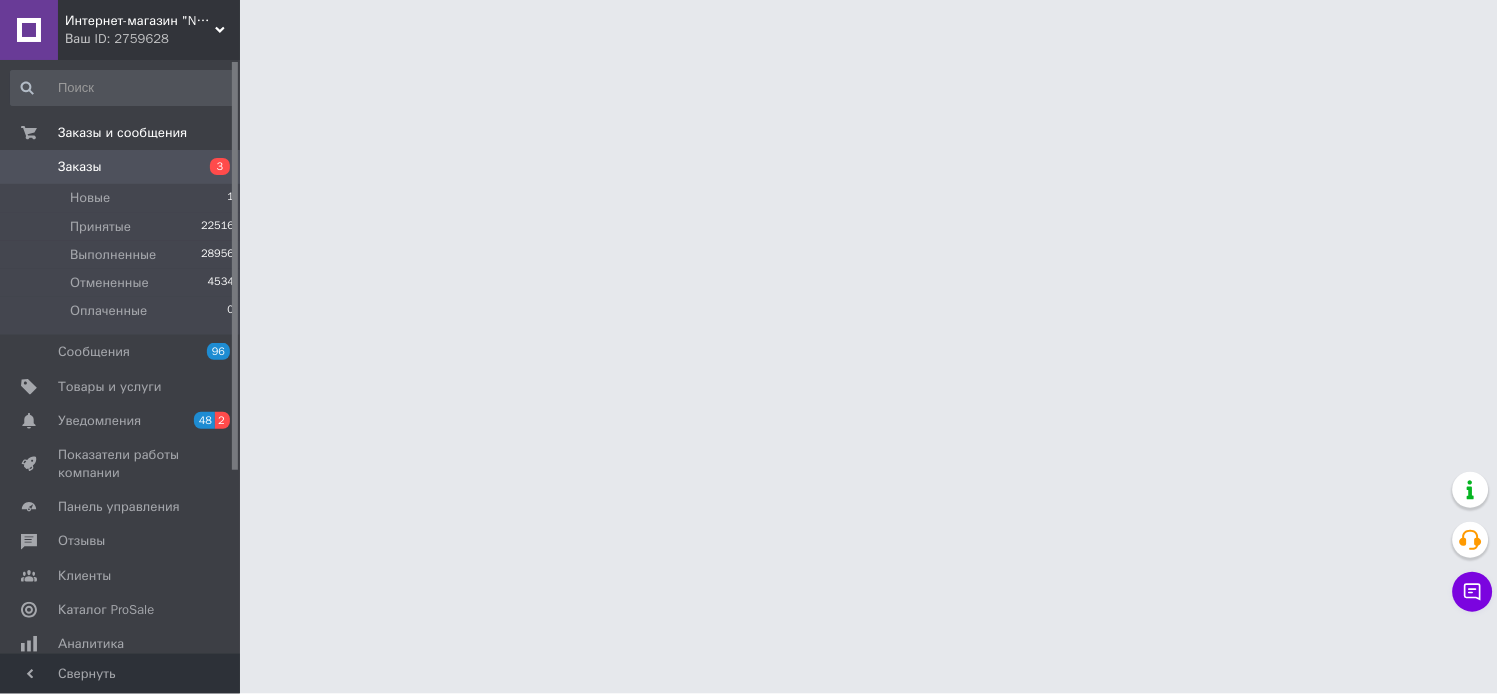 scroll, scrollTop: 0, scrollLeft: 0, axis: both 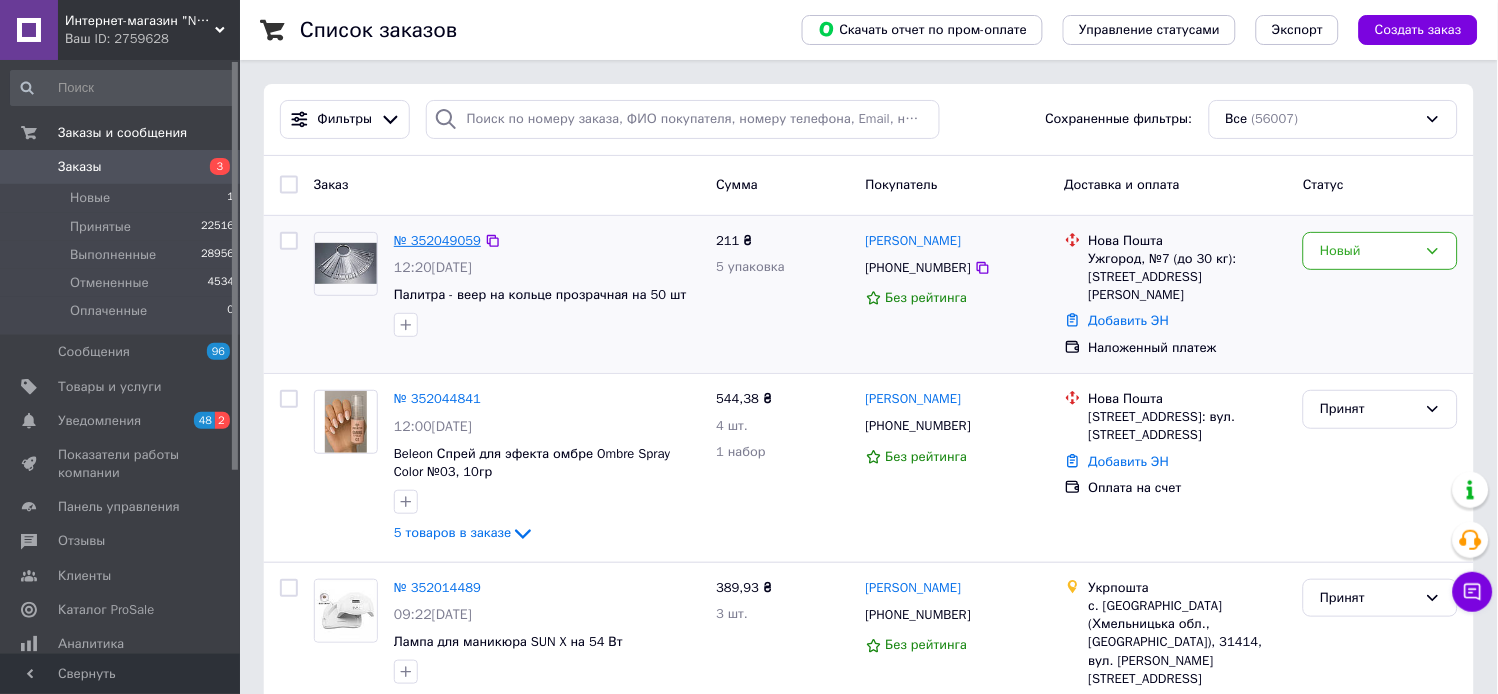 click on "№ 352049059" at bounding box center [437, 240] 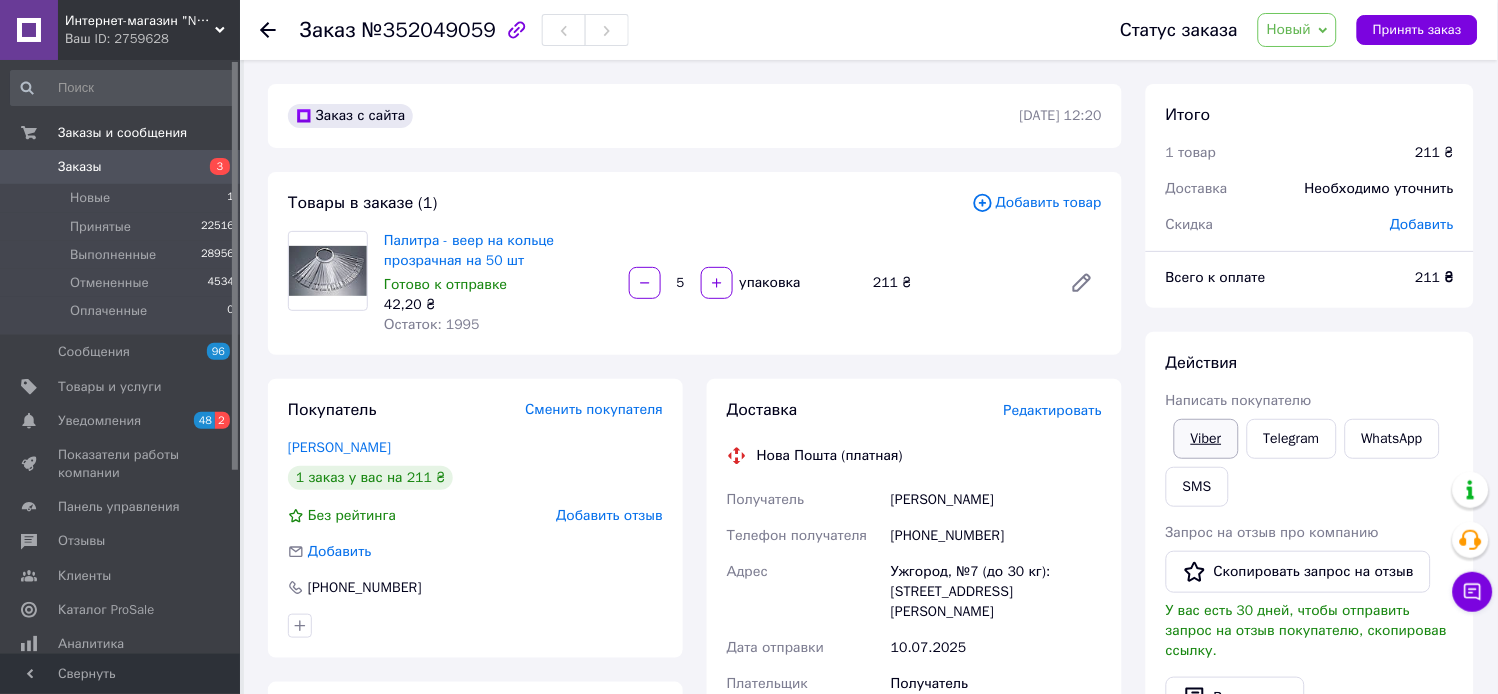 click on "Viber" at bounding box center (1206, 439) 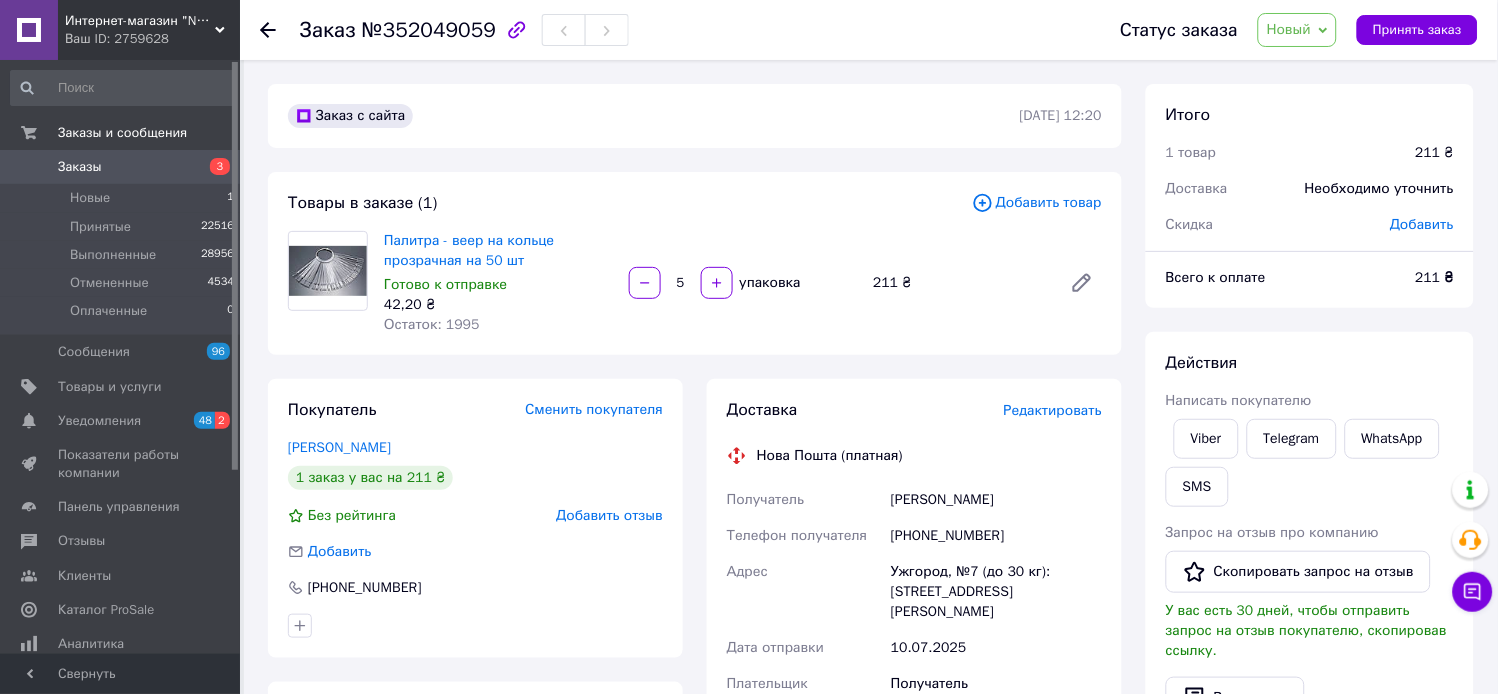 click on "Заказы" at bounding box center (80, 167) 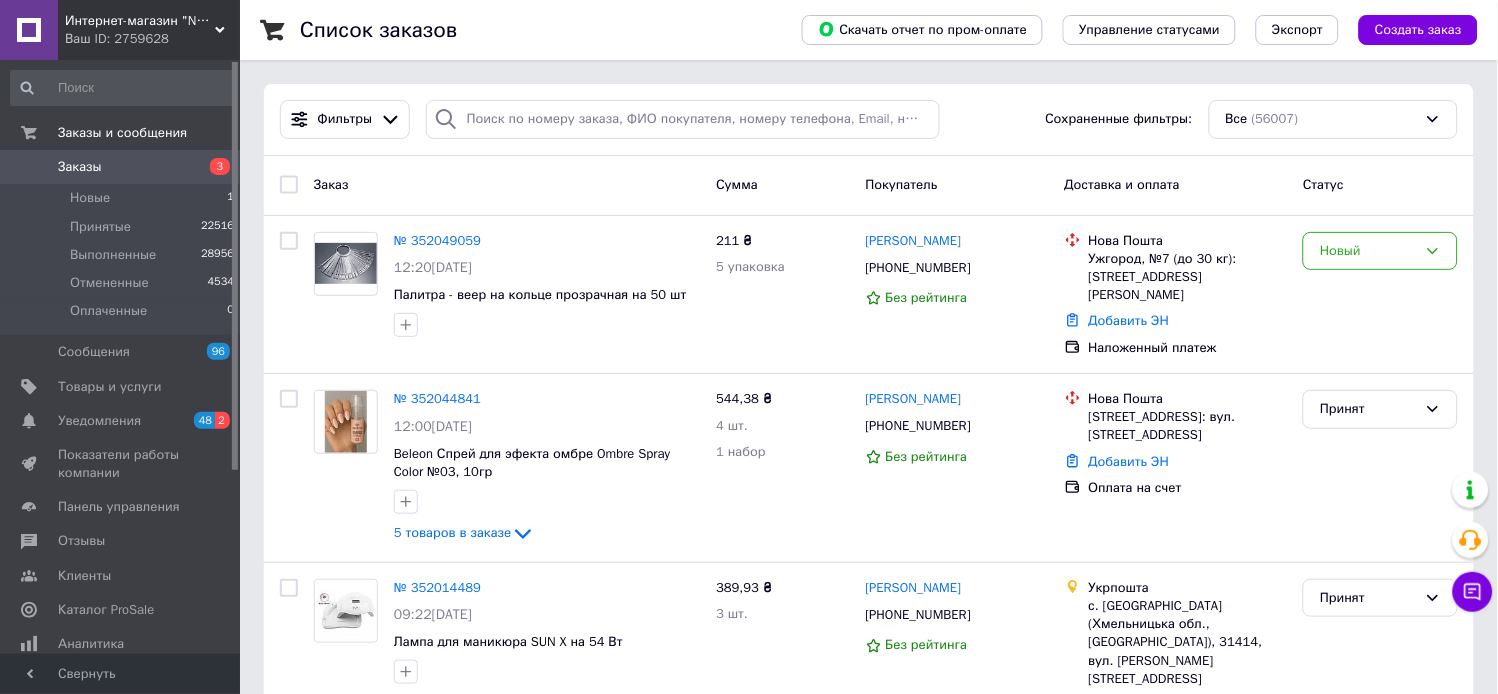 click on "Заказы" at bounding box center (80, 167) 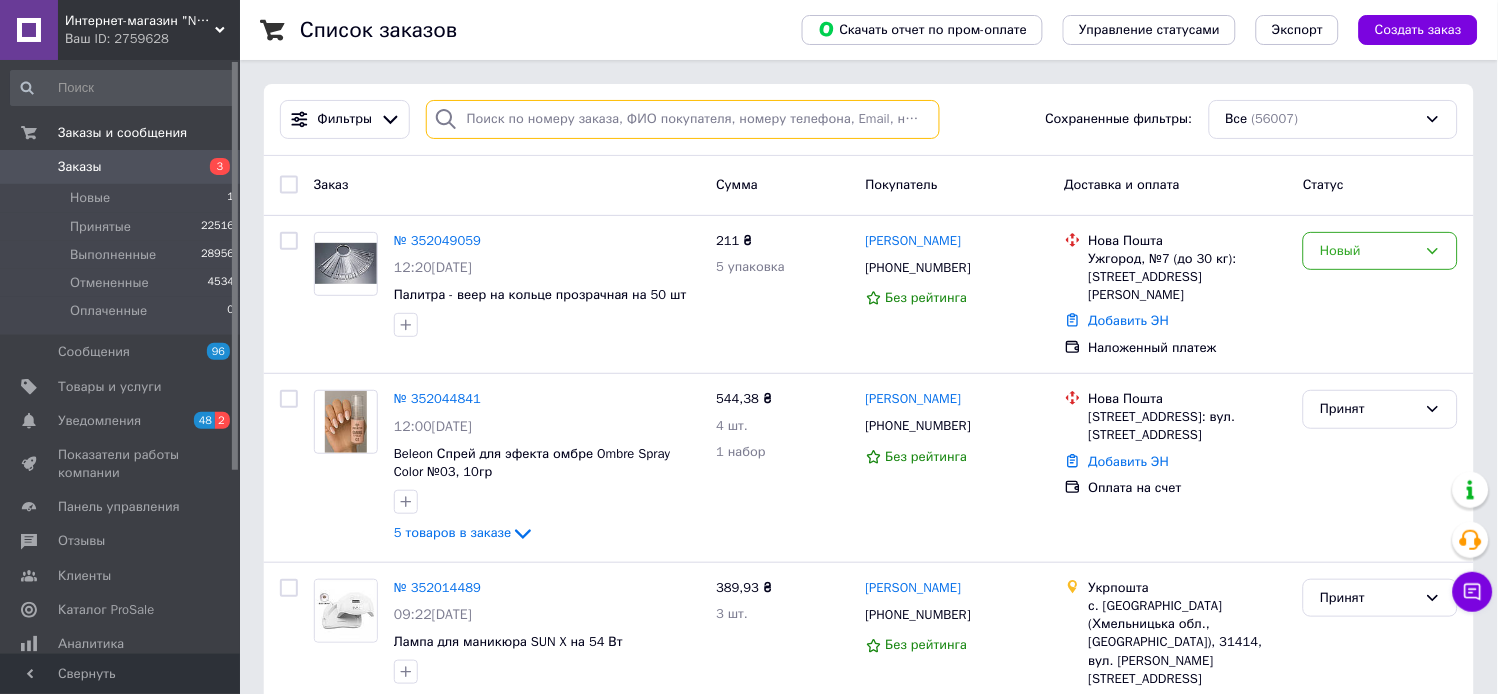 click at bounding box center (683, 119) 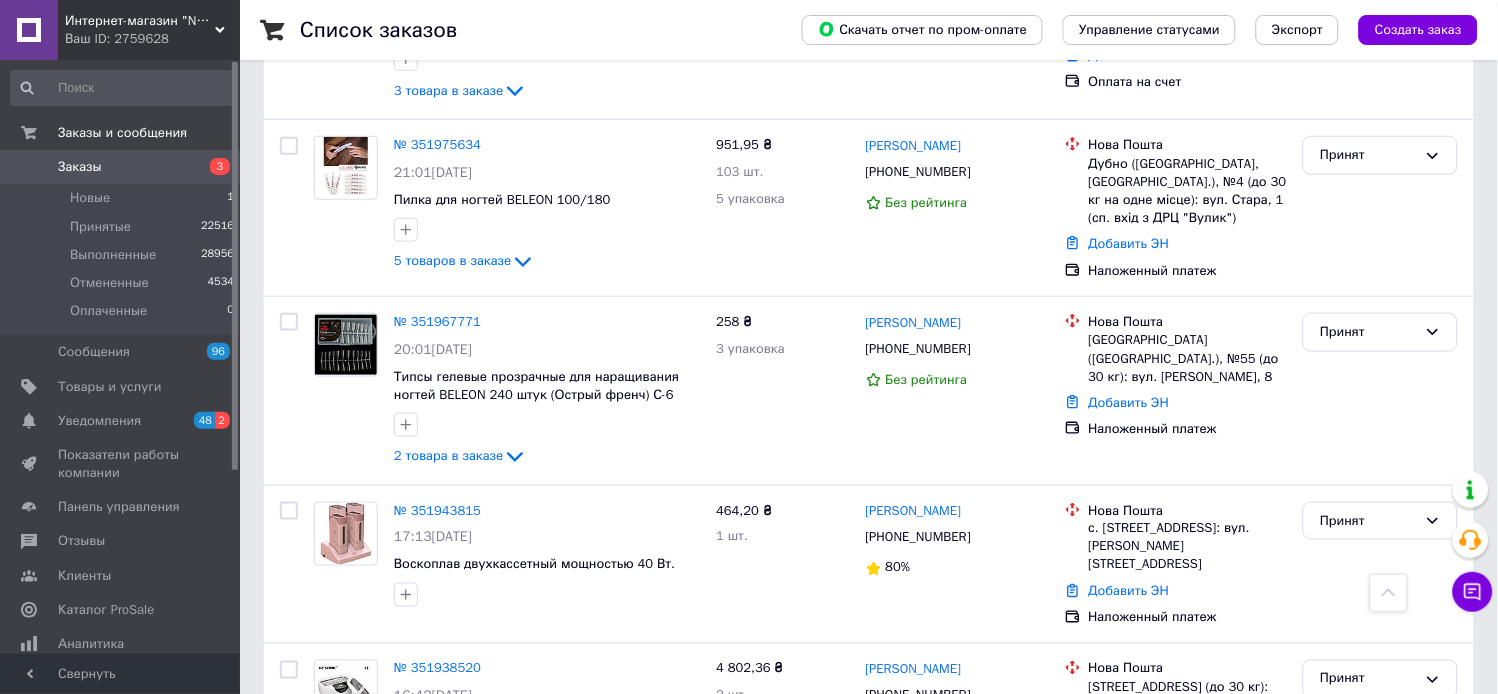 scroll, scrollTop: 2222, scrollLeft: 0, axis: vertical 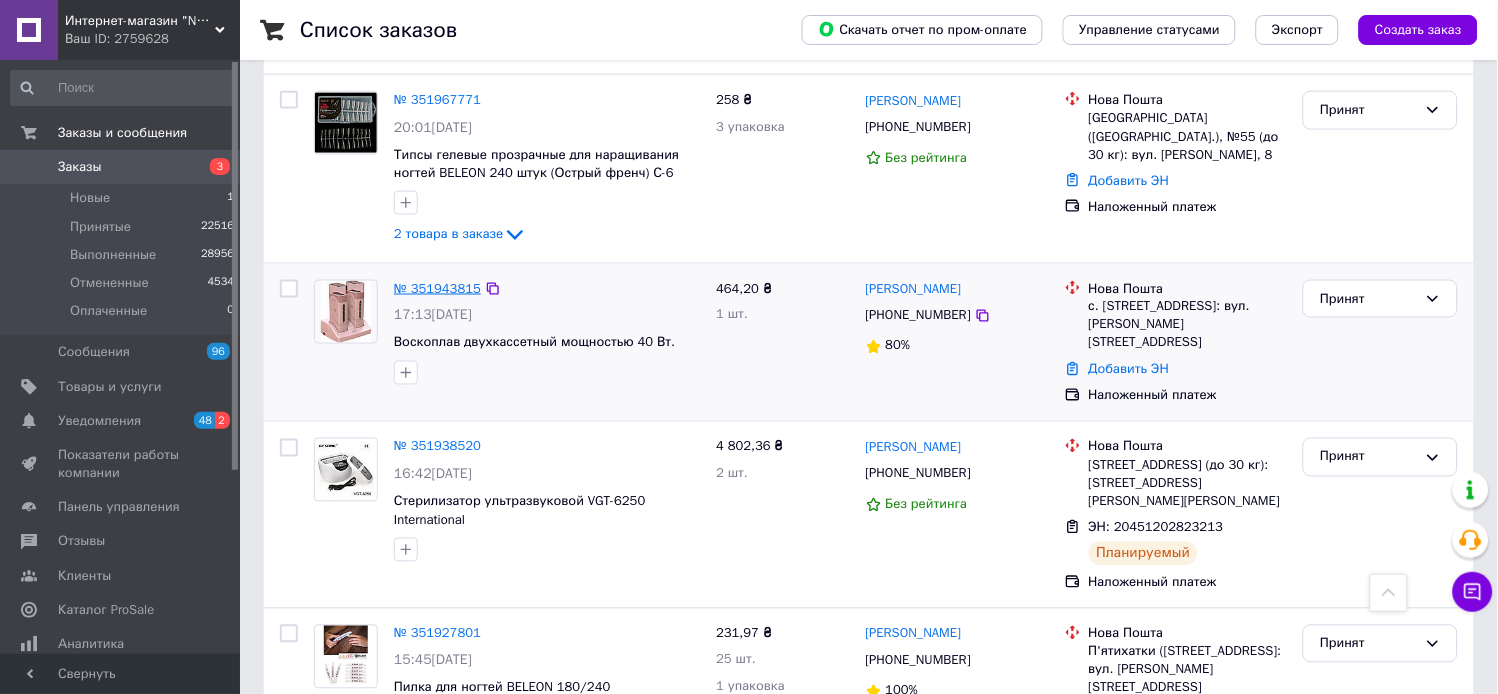 click on "№ 351943815" at bounding box center (437, 288) 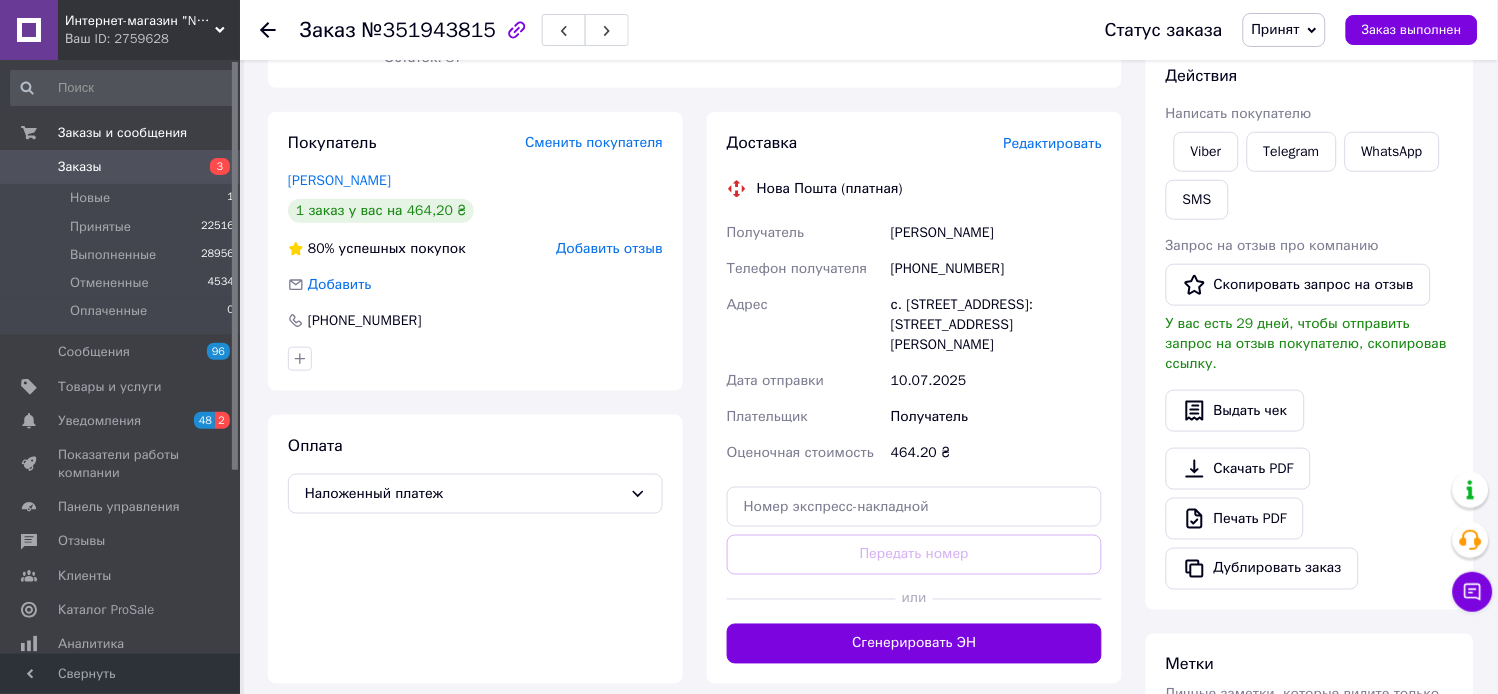 scroll, scrollTop: 0, scrollLeft: 0, axis: both 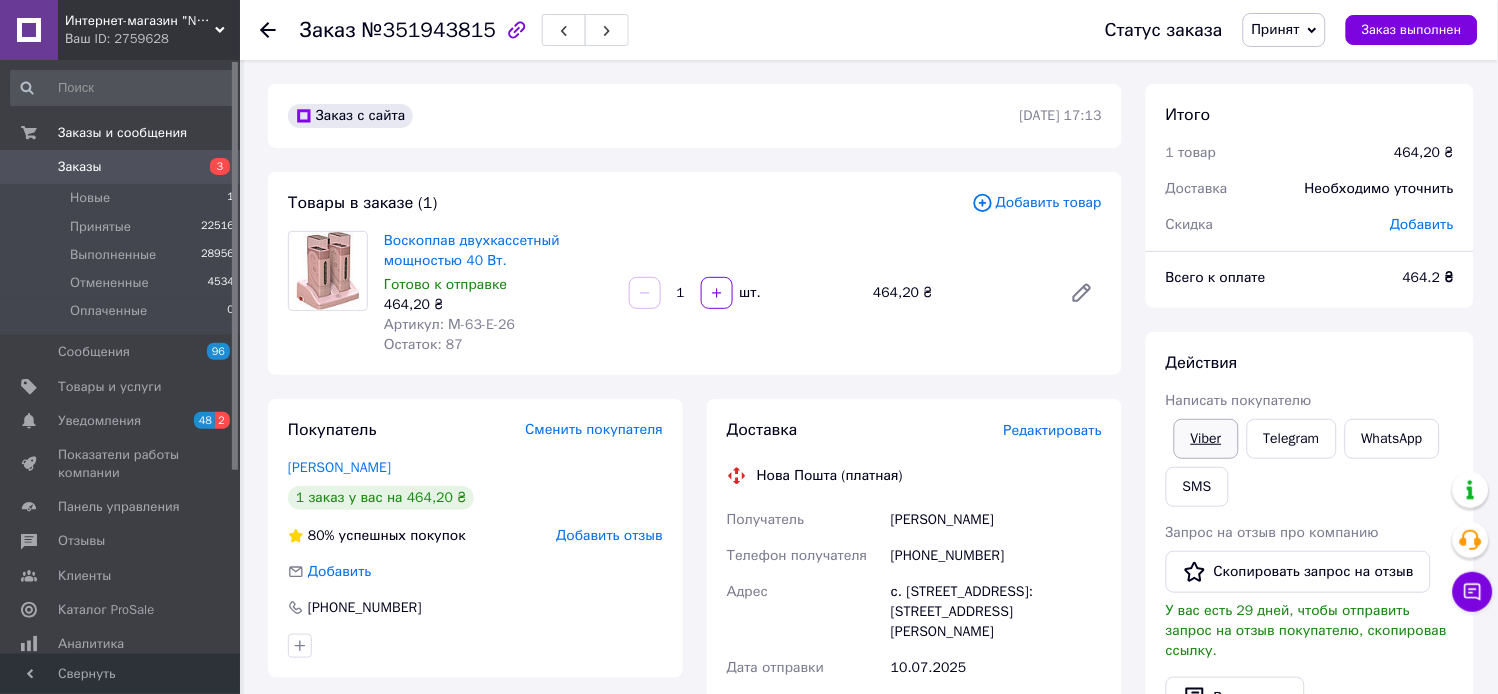click on "Viber" at bounding box center [1206, 439] 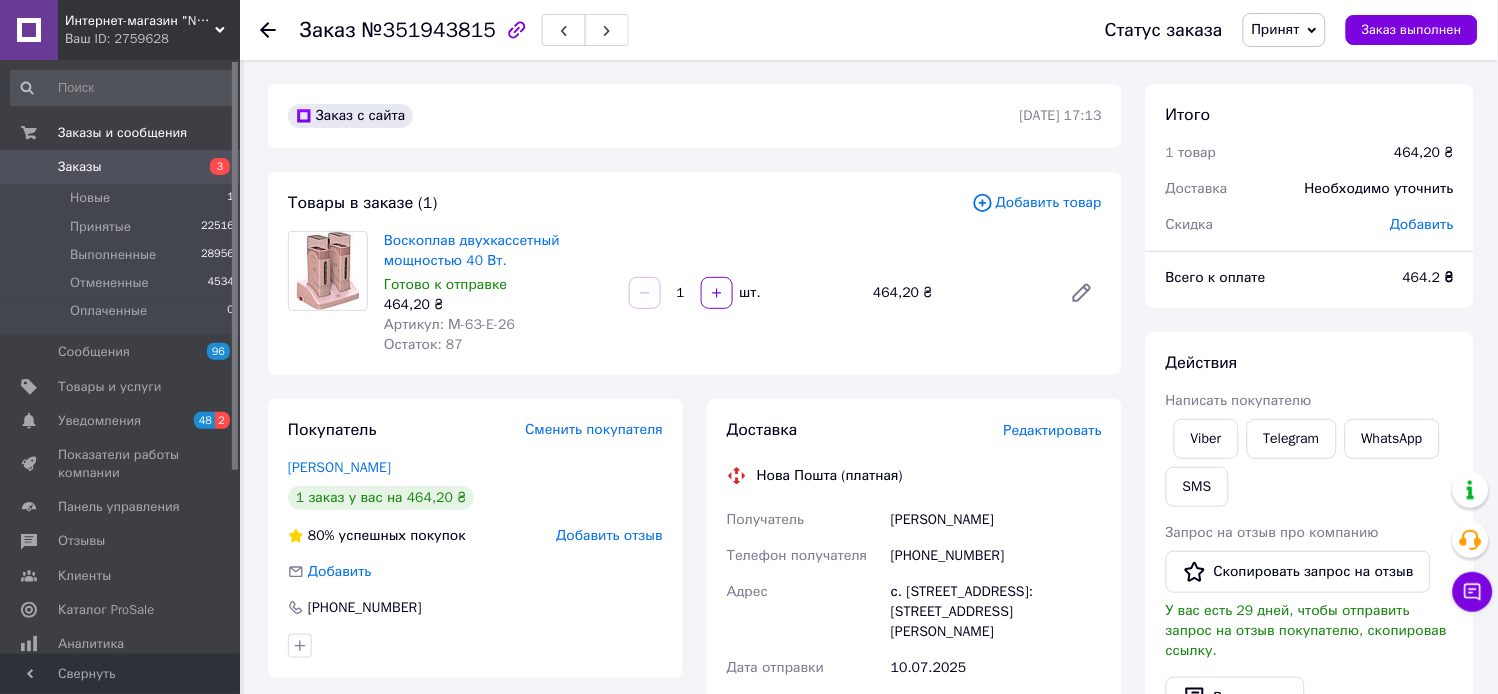 click on "Принят" at bounding box center [1276, 29] 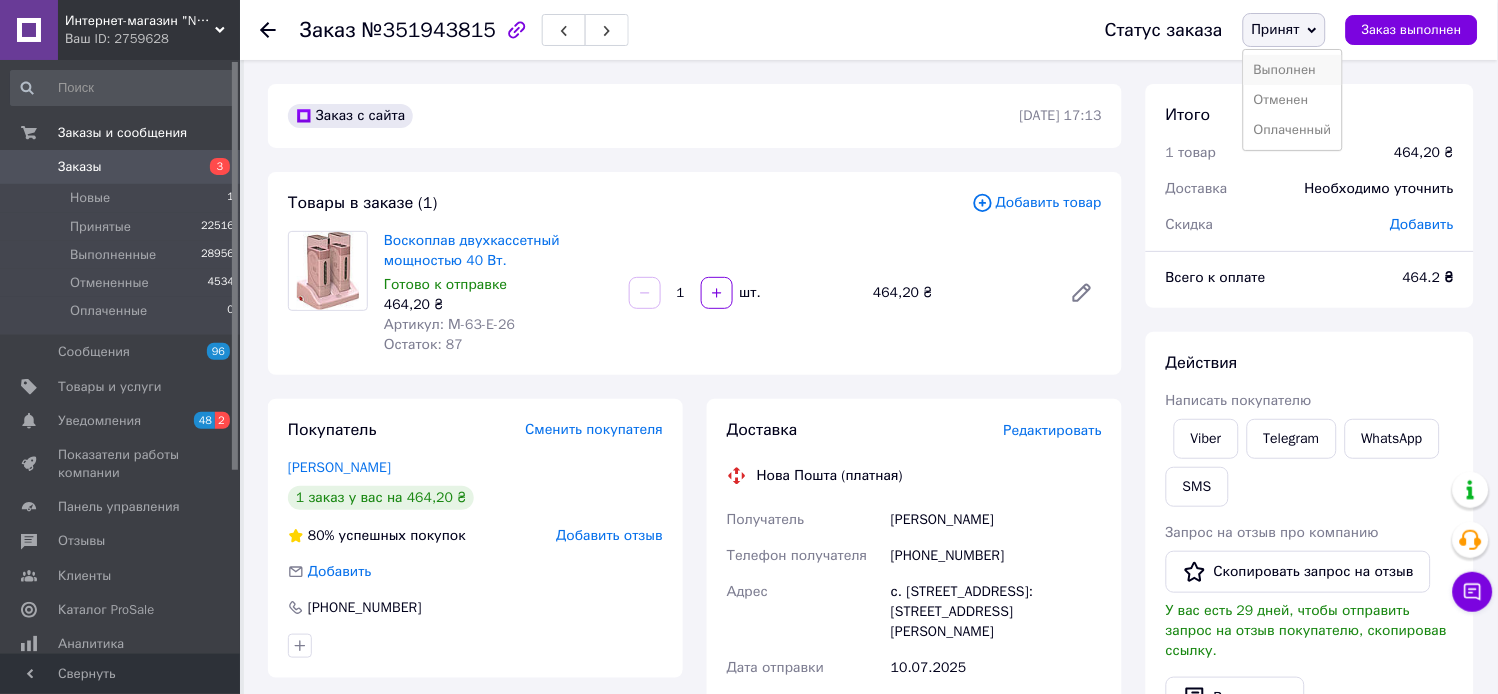 click on "Выполнен" at bounding box center [1293, 70] 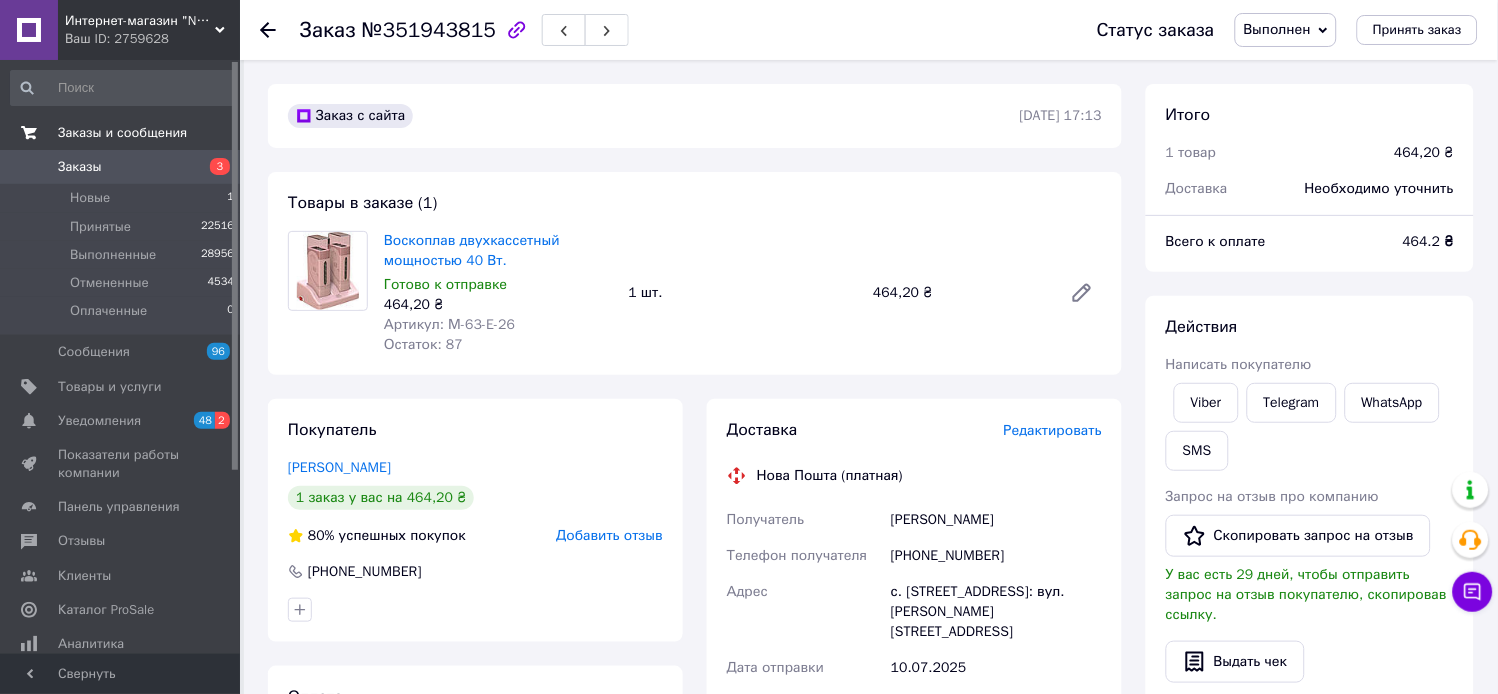 drag, startPoint x: 80, startPoint y: 163, endPoint x: 128, endPoint y: 137, distance: 54.589375 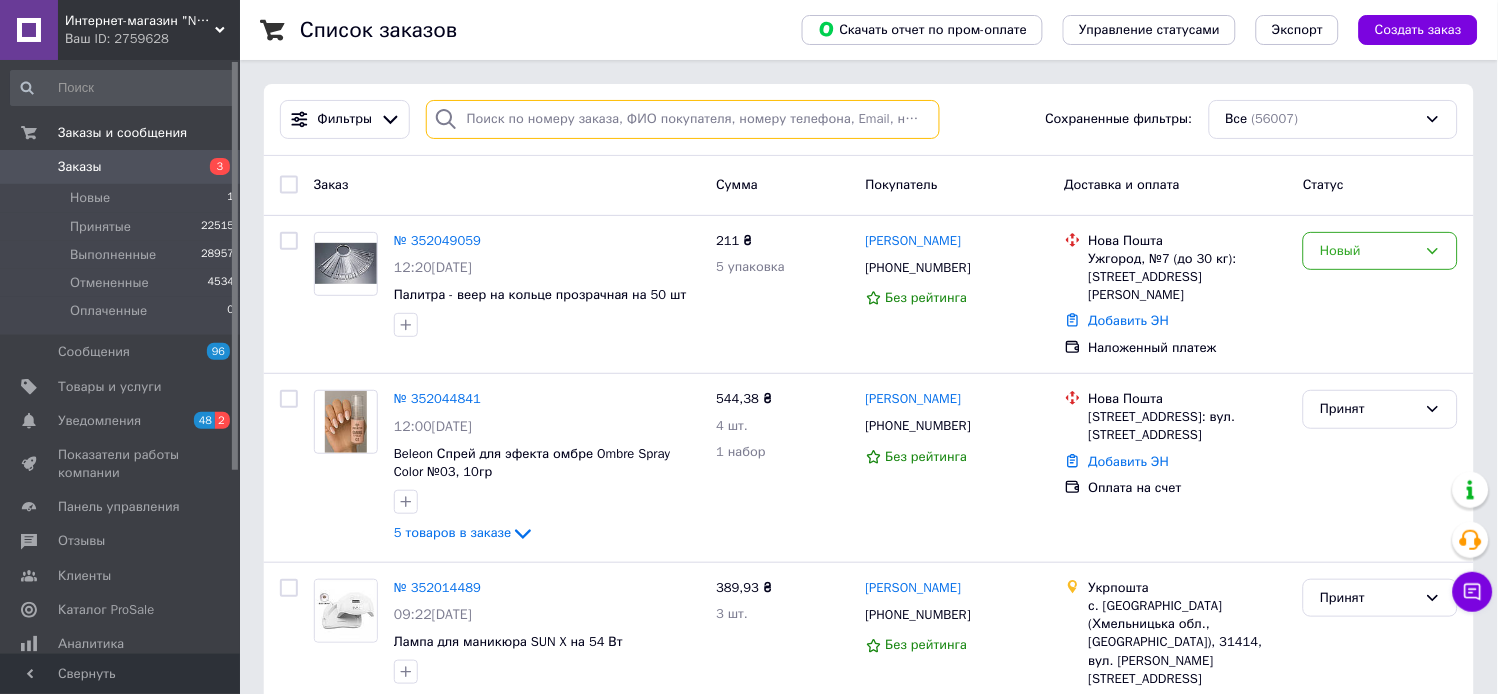 click at bounding box center (683, 119) 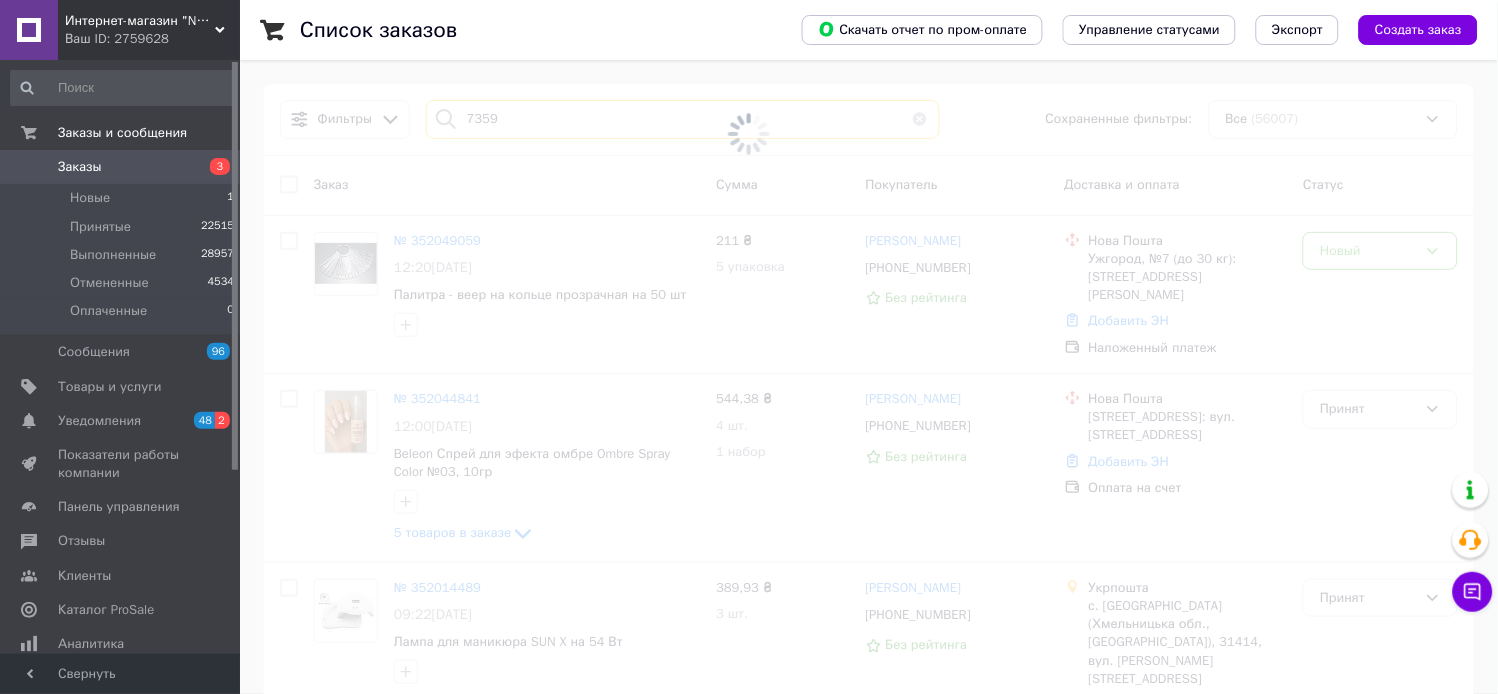 type on "7359" 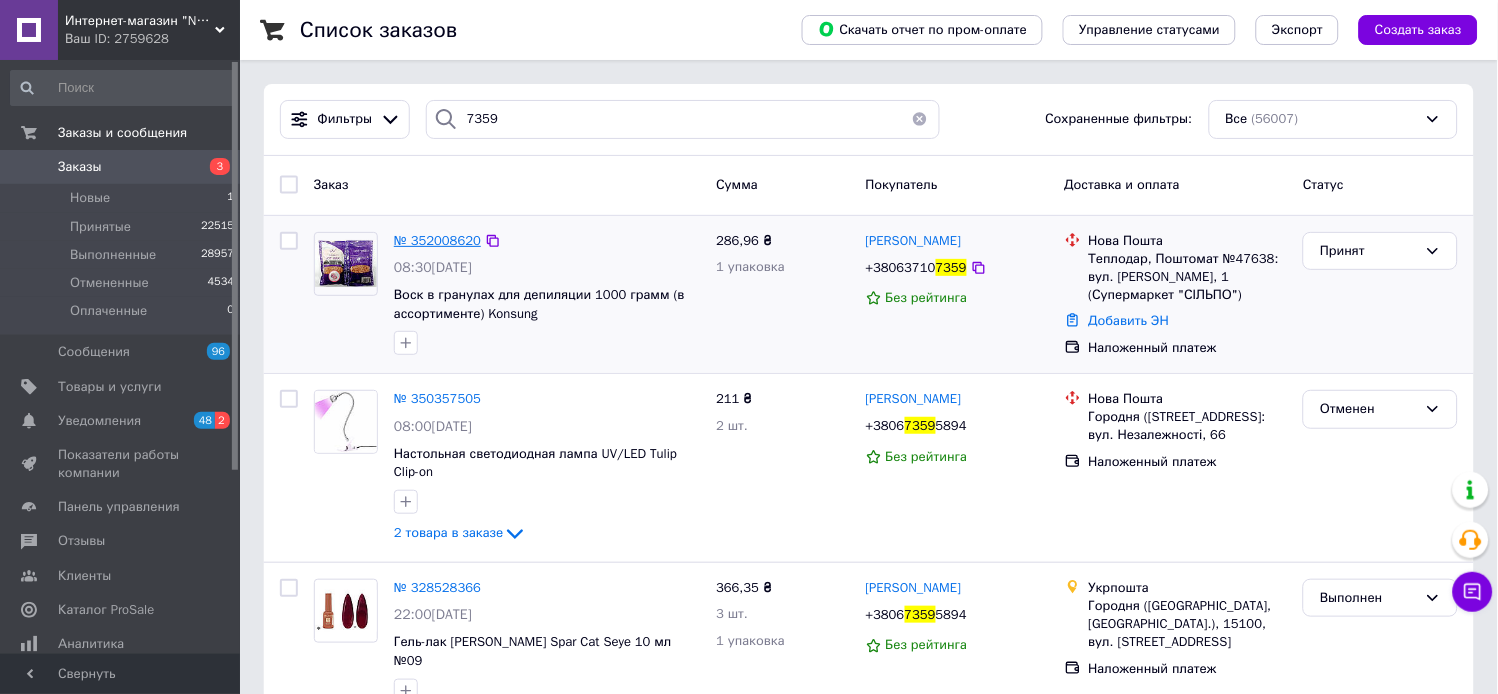 click on "№ 352008620" at bounding box center [437, 240] 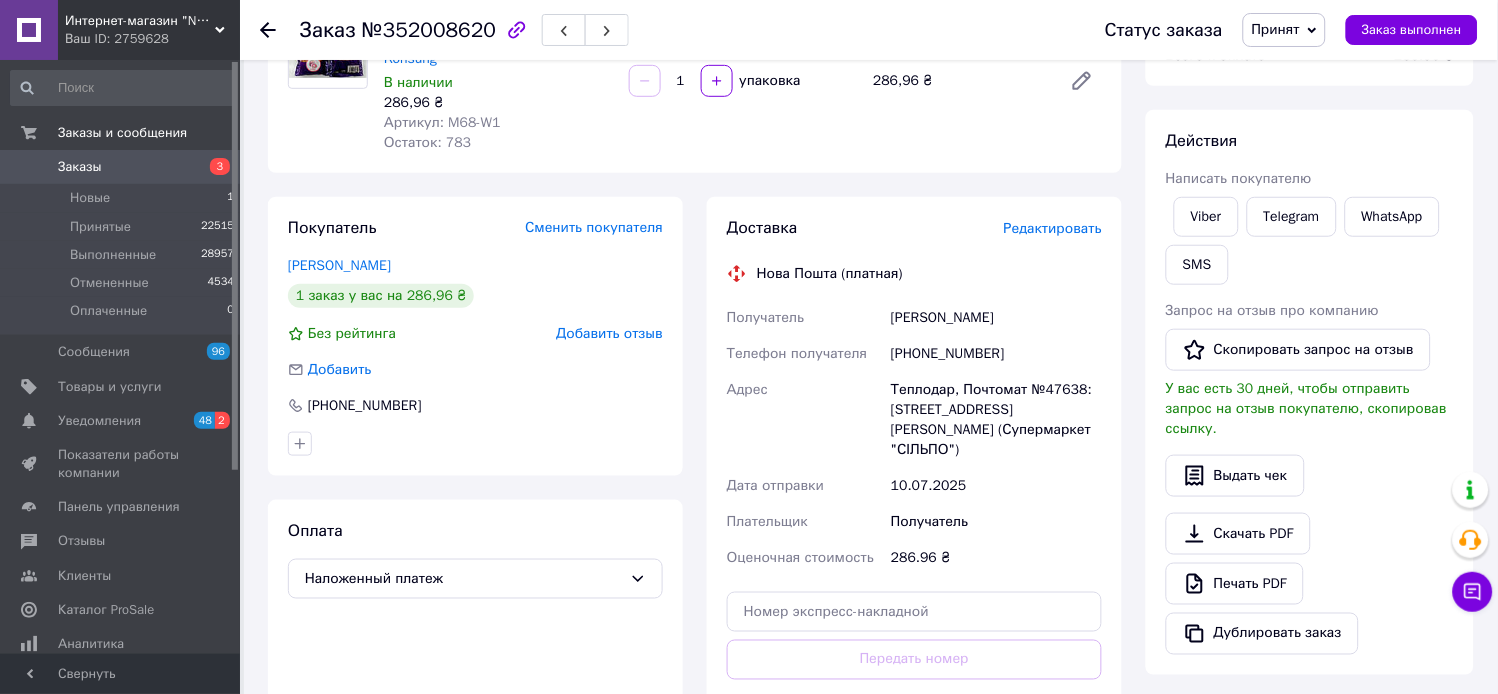scroll, scrollTop: 0, scrollLeft: 0, axis: both 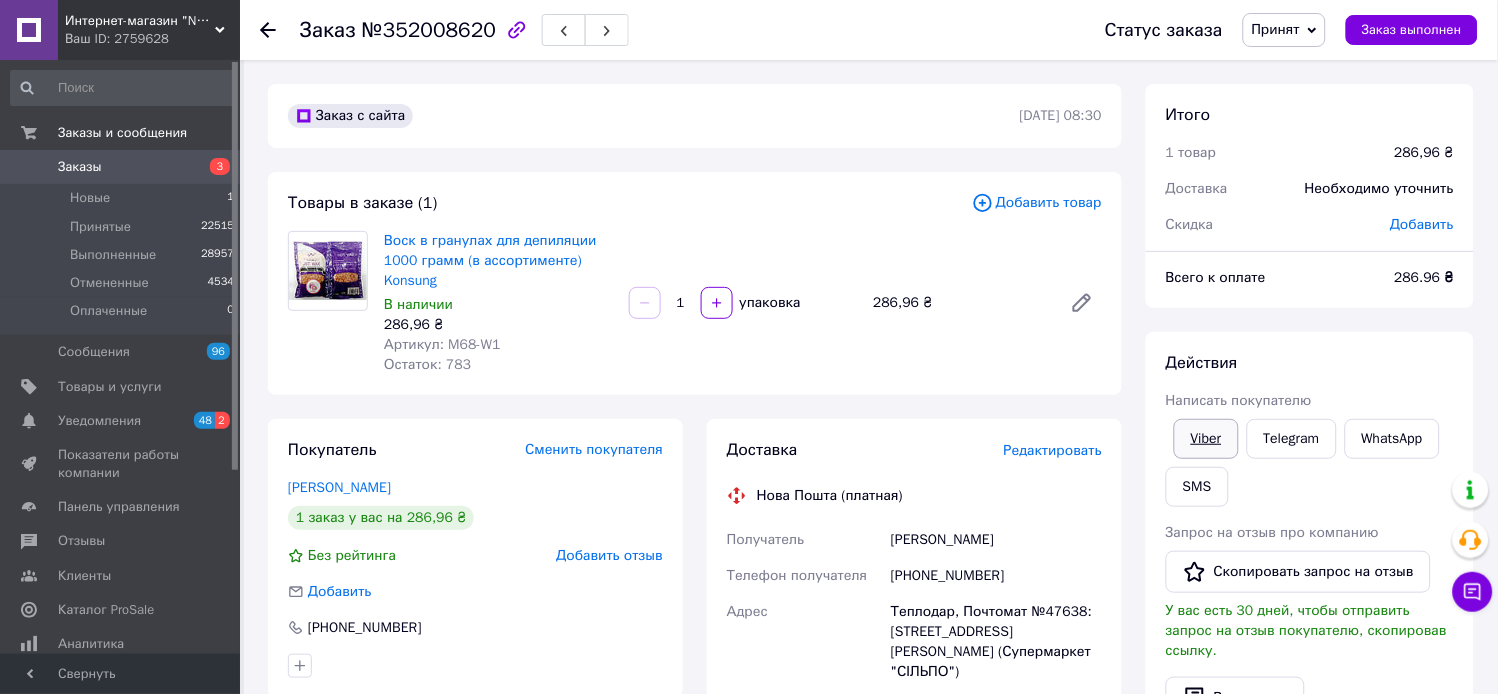 click on "Viber" at bounding box center (1206, 439) 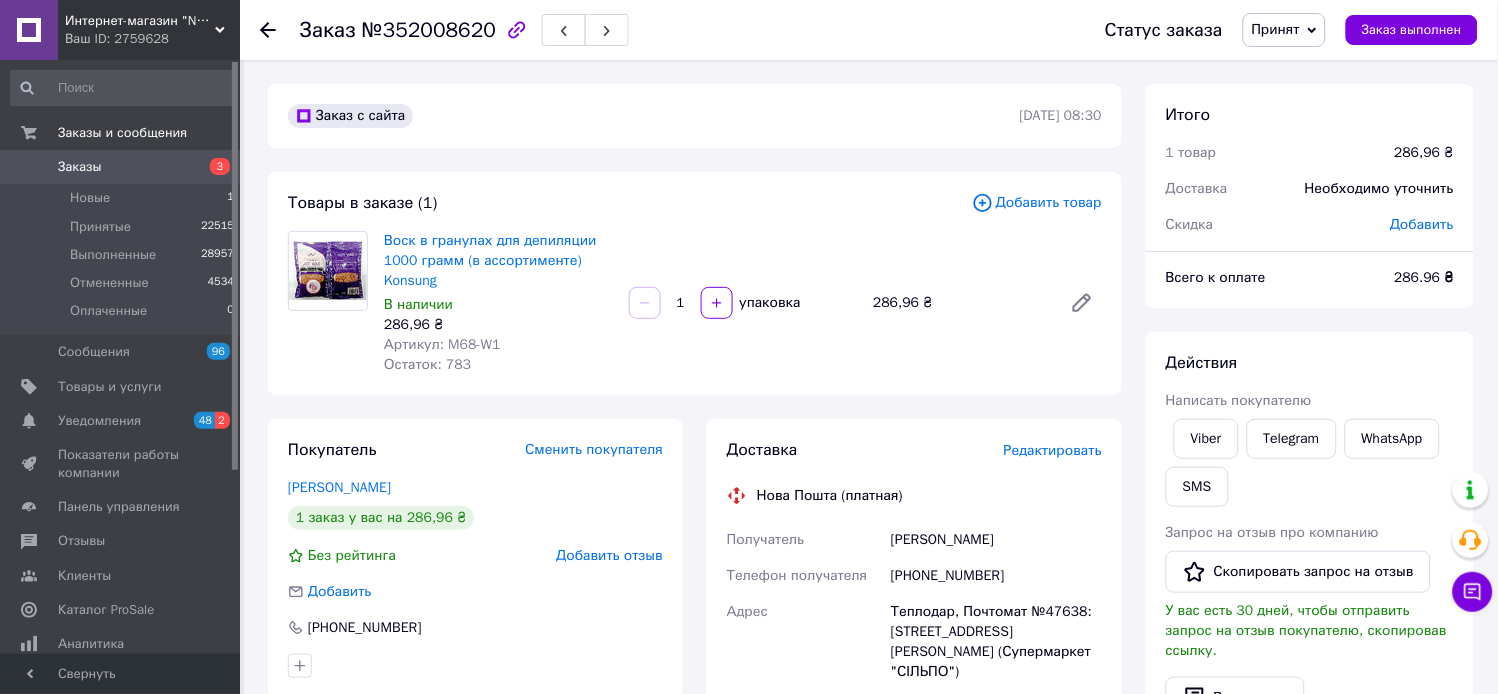 click on "Заказы" at bounding box center [80, 167] 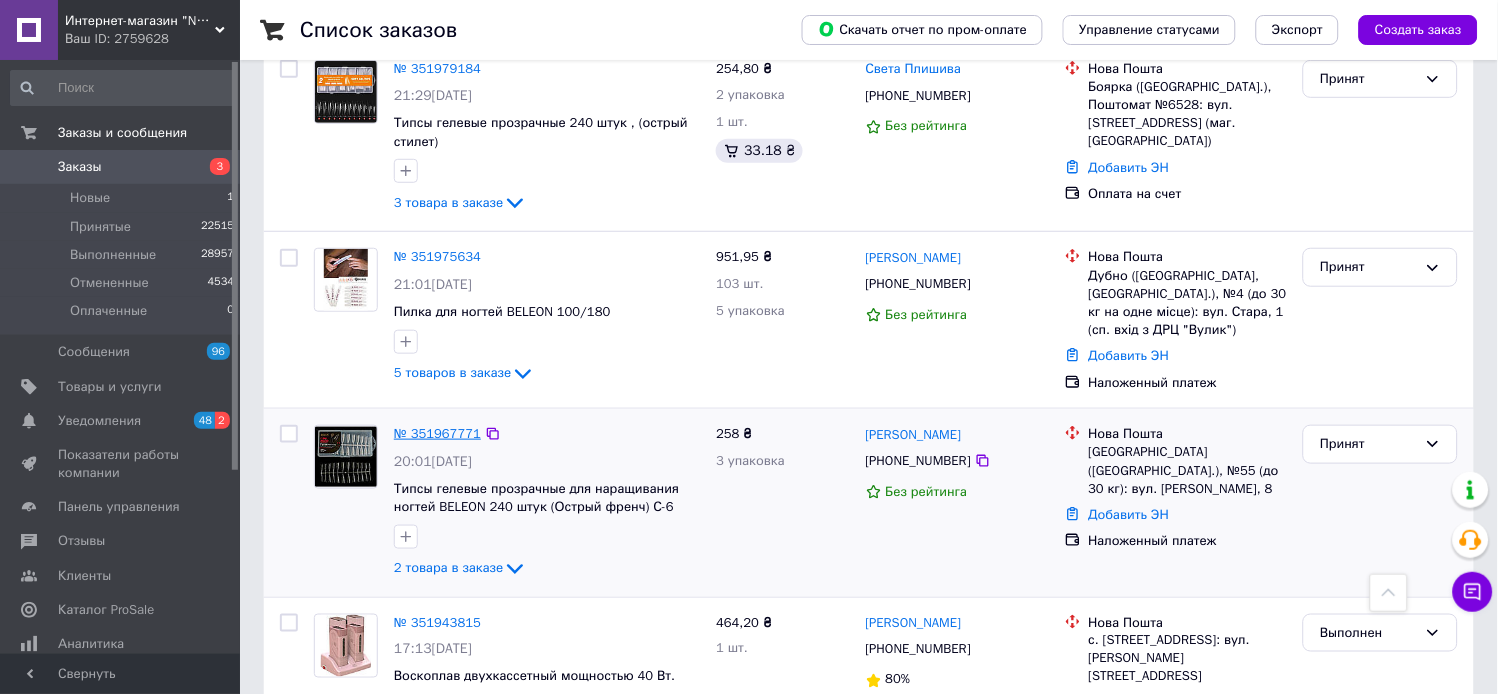 click on "№ 351967771" at bounding box center [437, 433] 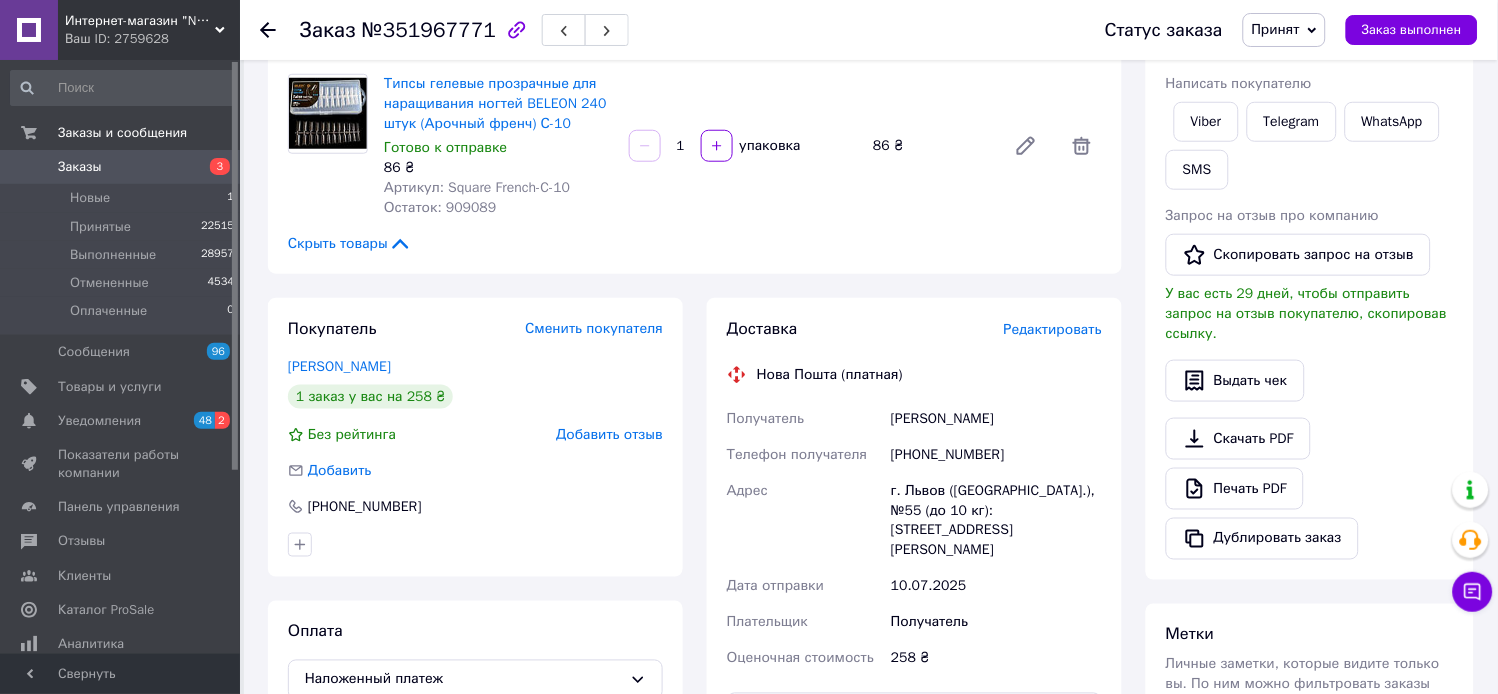scroll, scrollTop: 0, scrollLeft: 0, axis: both 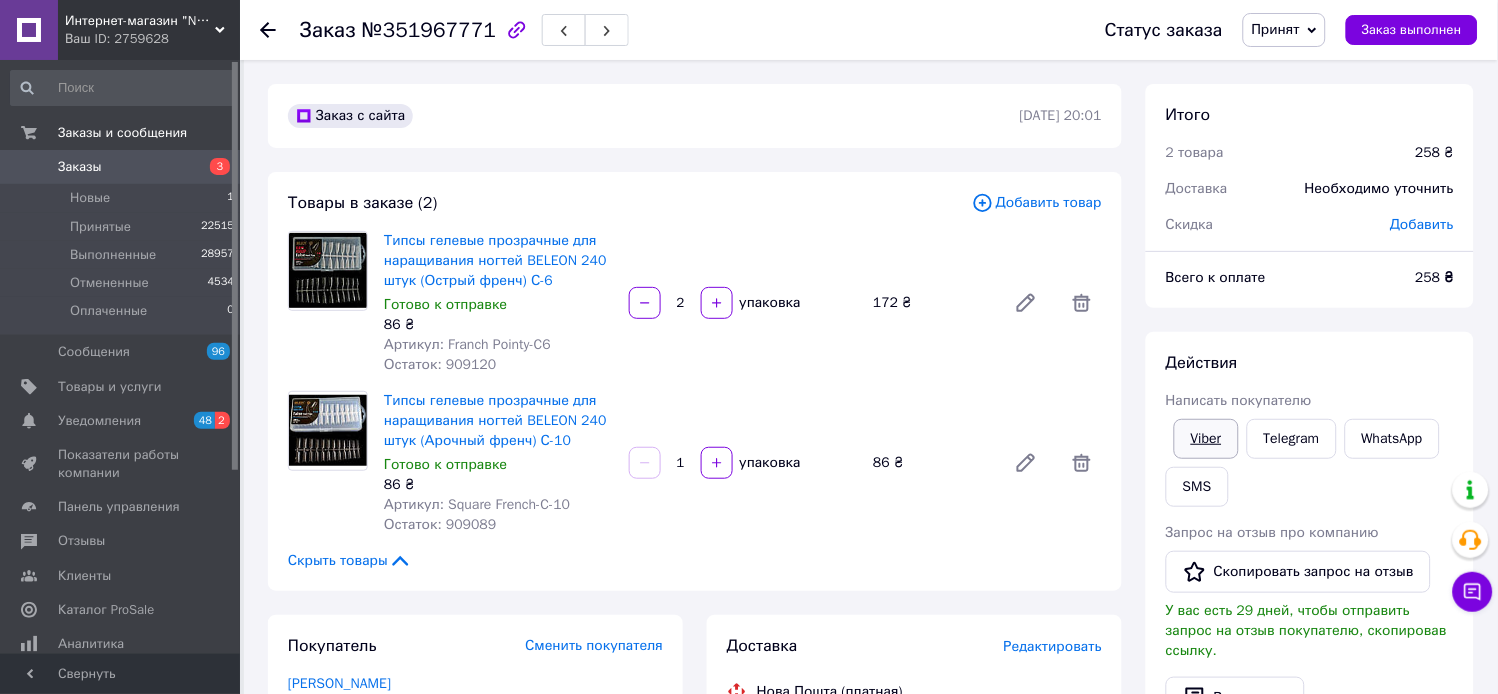 click on "Viber" at bounding box center [1206, 439] 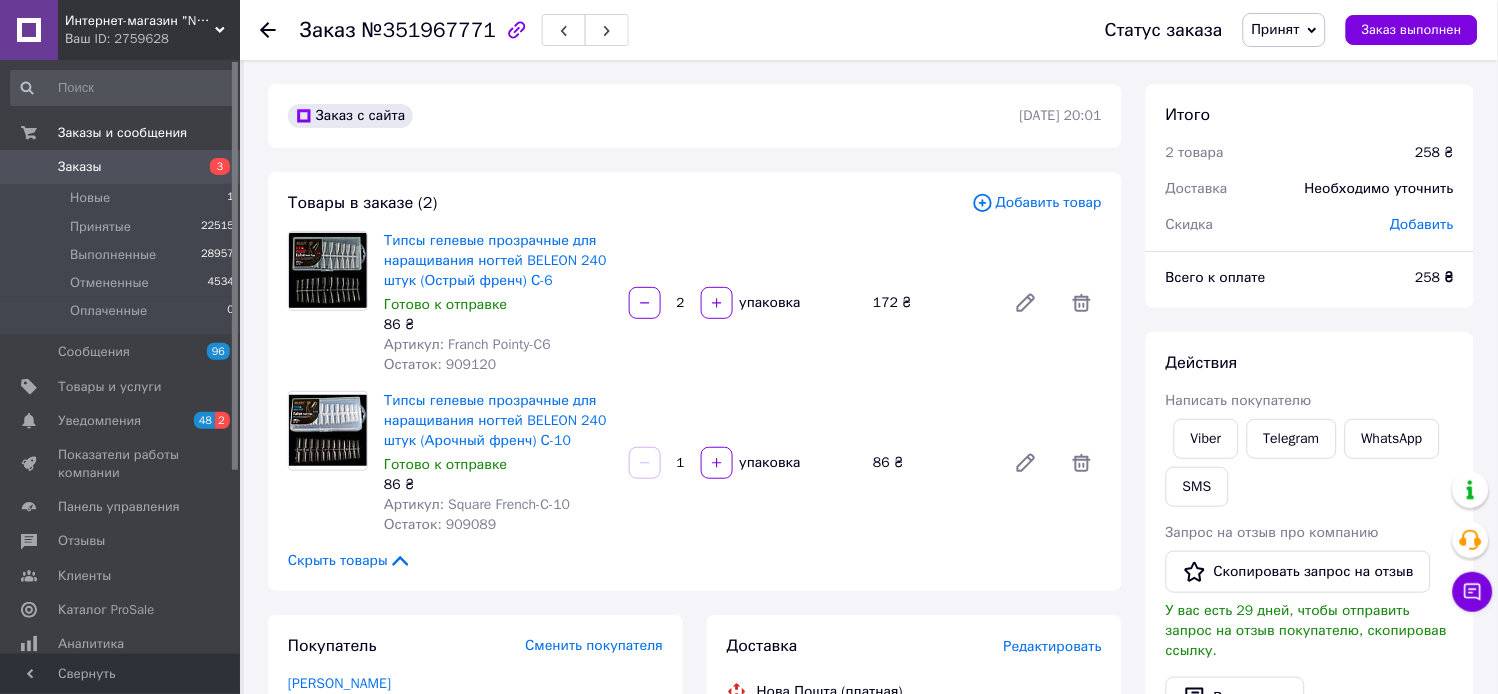 click on "Заказы" at bounding box center (80, 167) 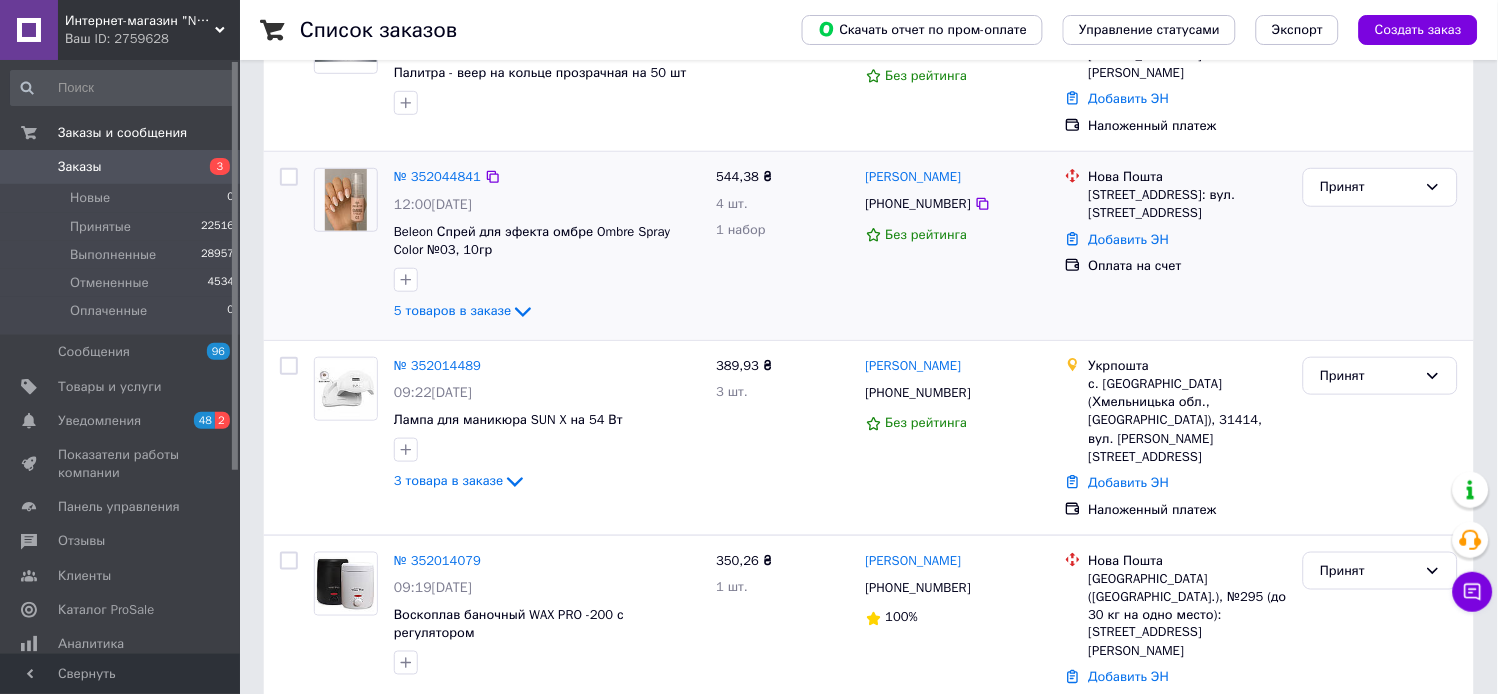 scroll, scrollTop: 0, scrollLeft: 0, axis: both 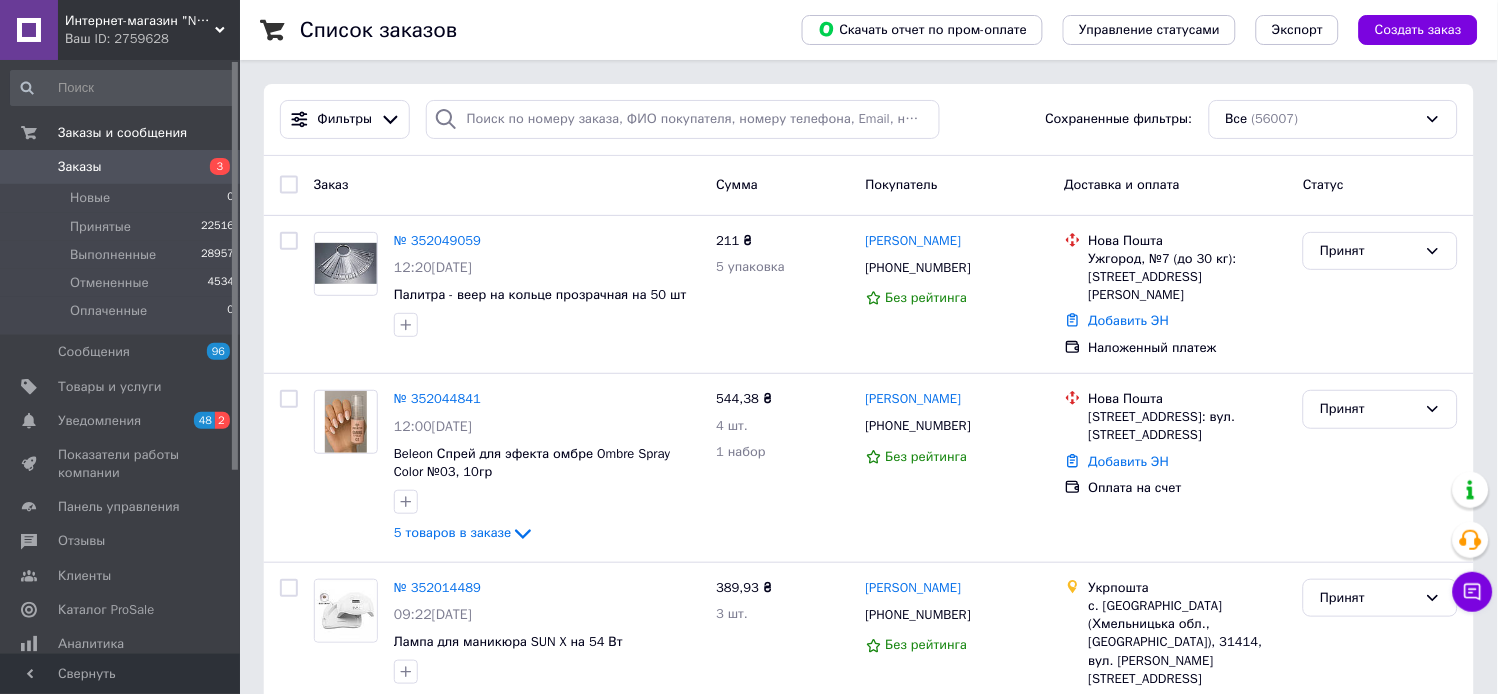 click on "Заказы" at bounding box center [80, 167] 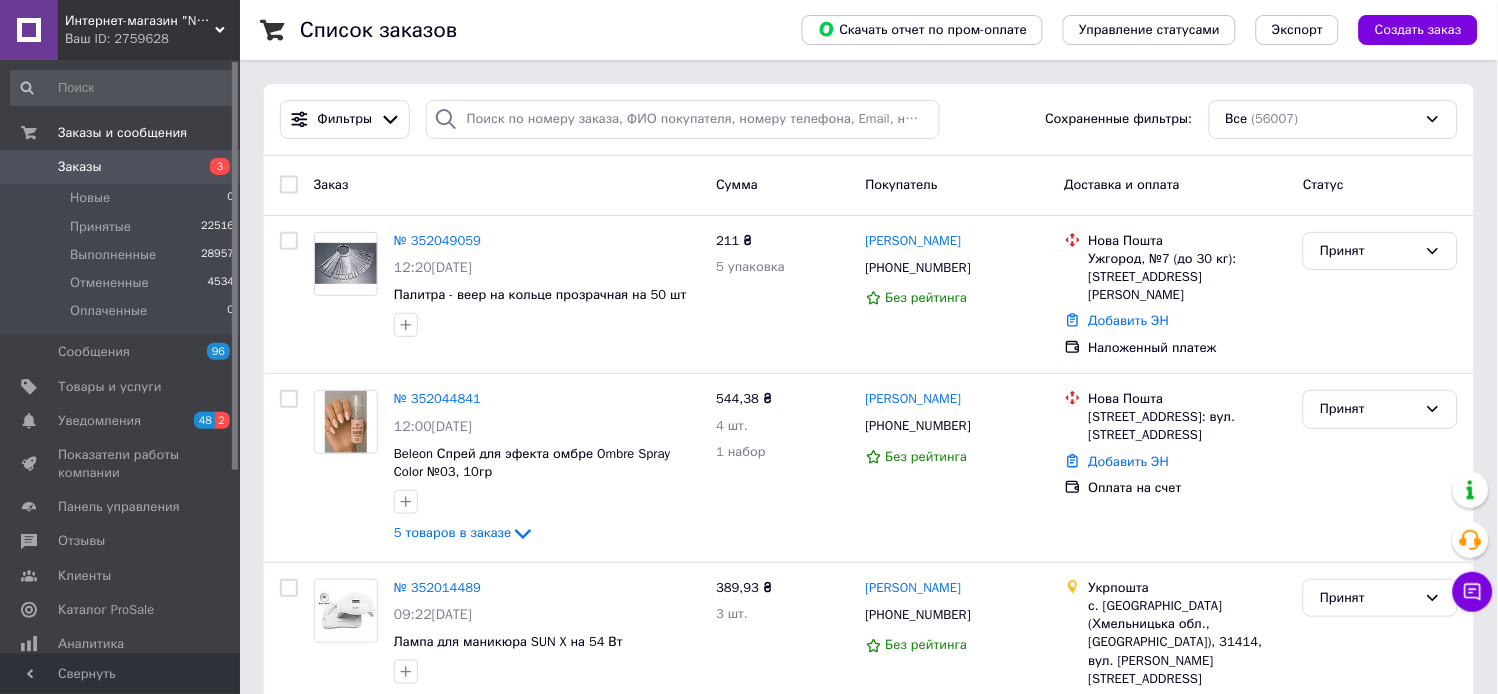 click on "Заказы" at bounding box center (80, 167) 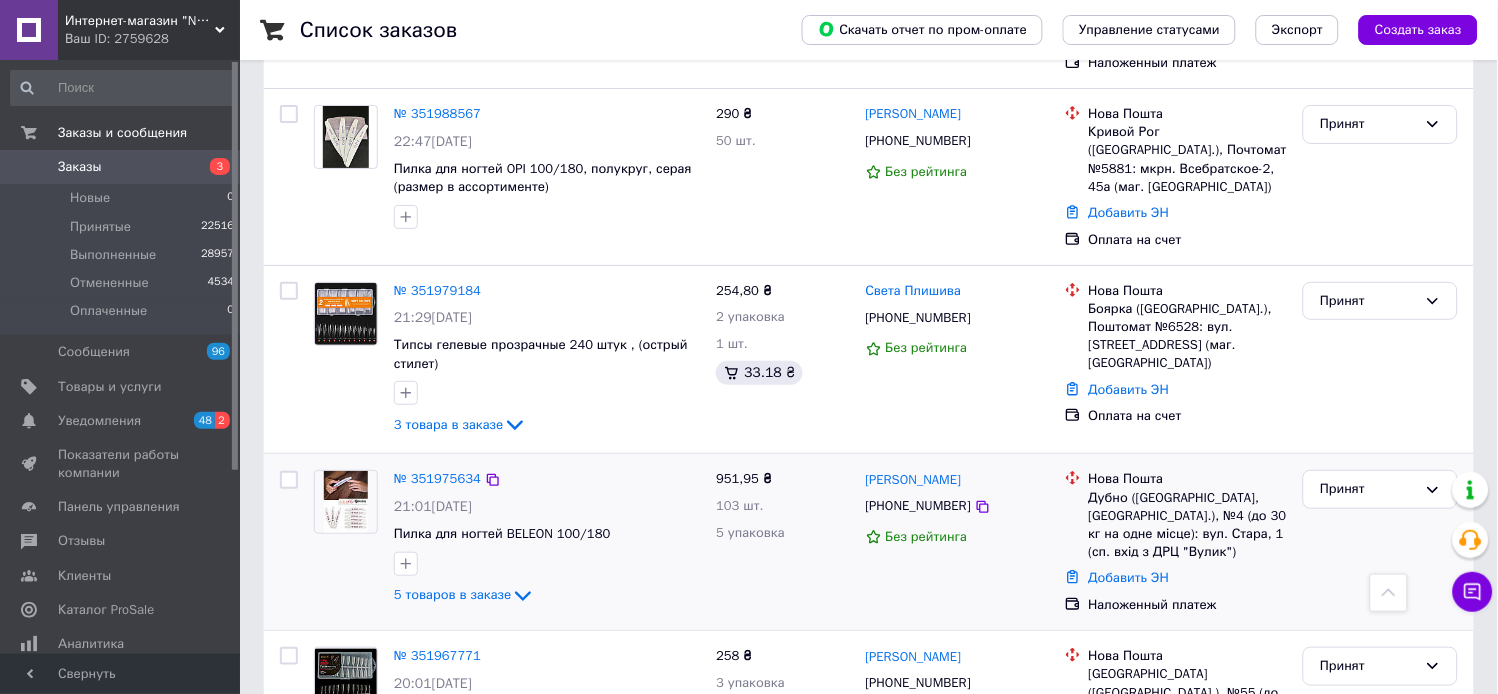 scroll, scrollTop: 1777, scrollLeft: 0, axis: vertical 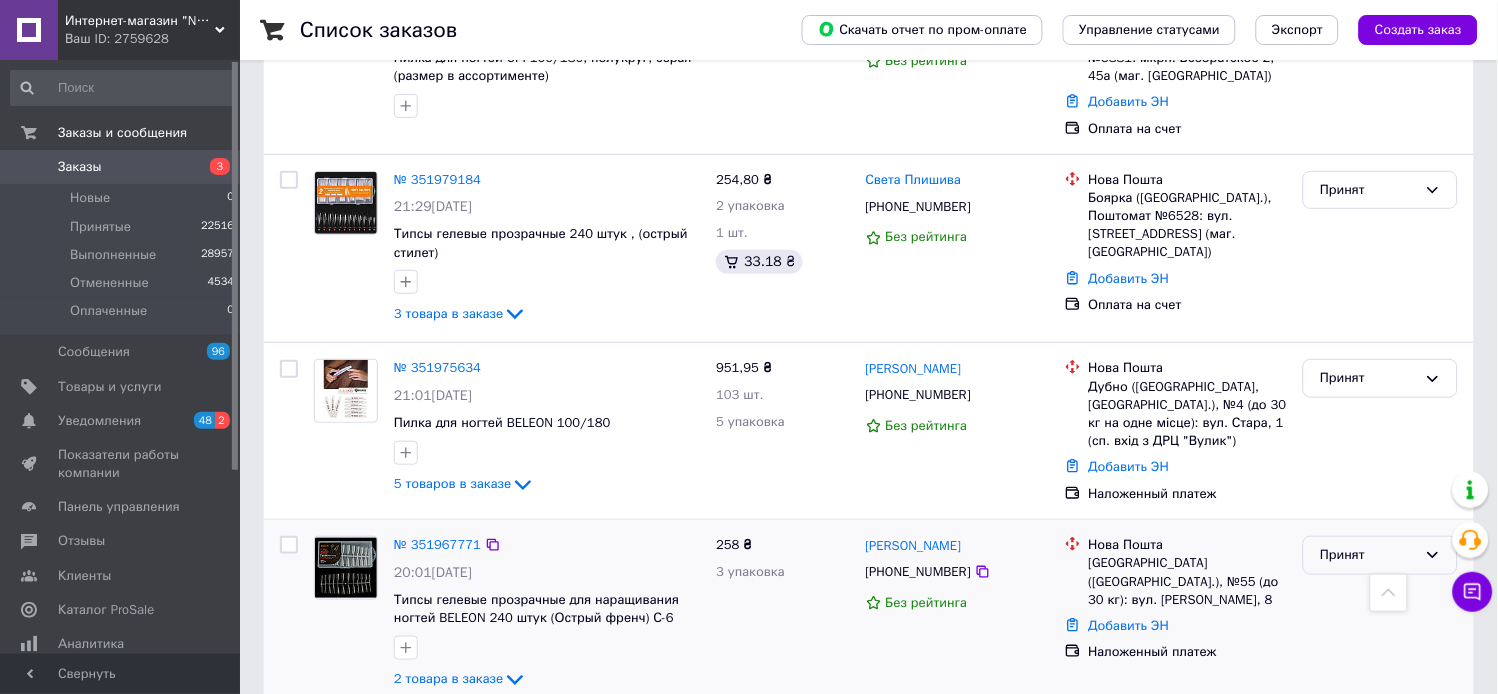 click on "Принят" at bounding box center [1380, 555] 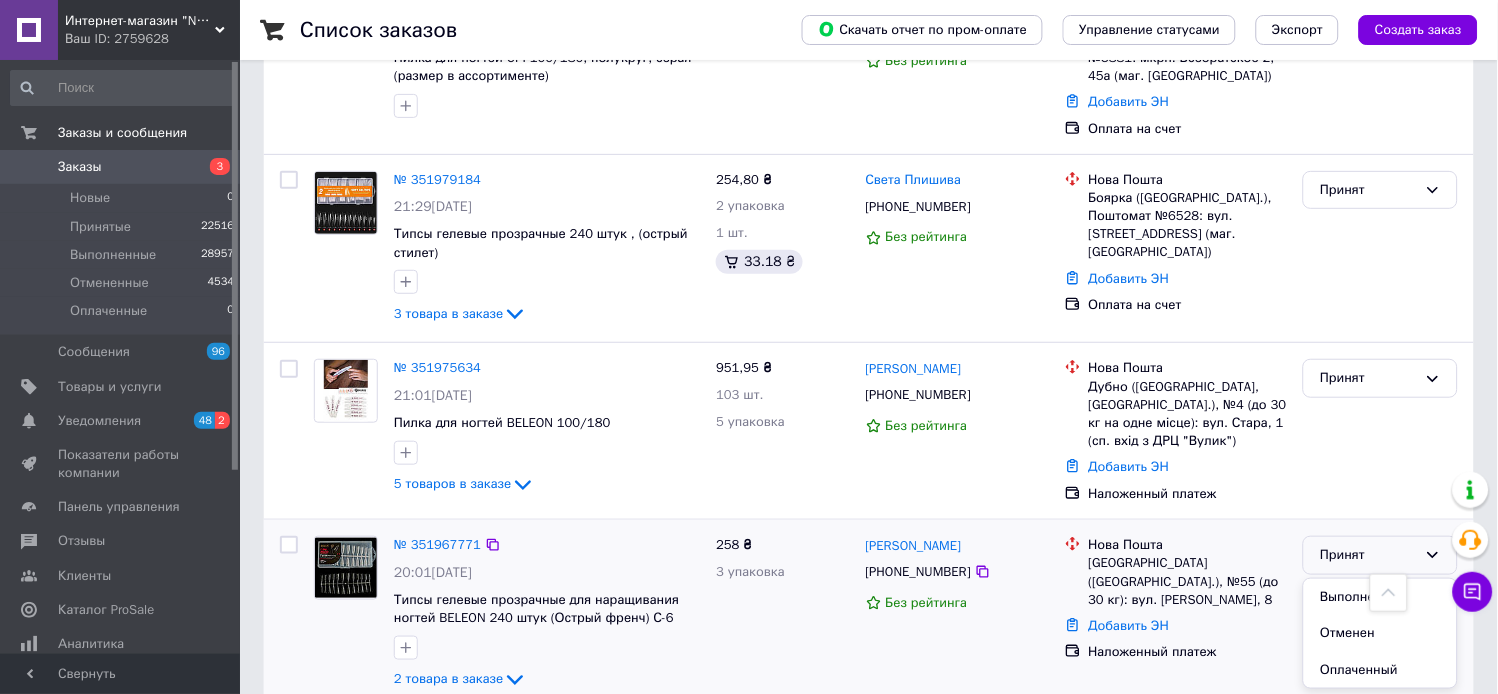 drag, startPoint x: 1344, startPoint y: 516, endPoint x: 1348, endPoint y: 526, distance: 10.770329 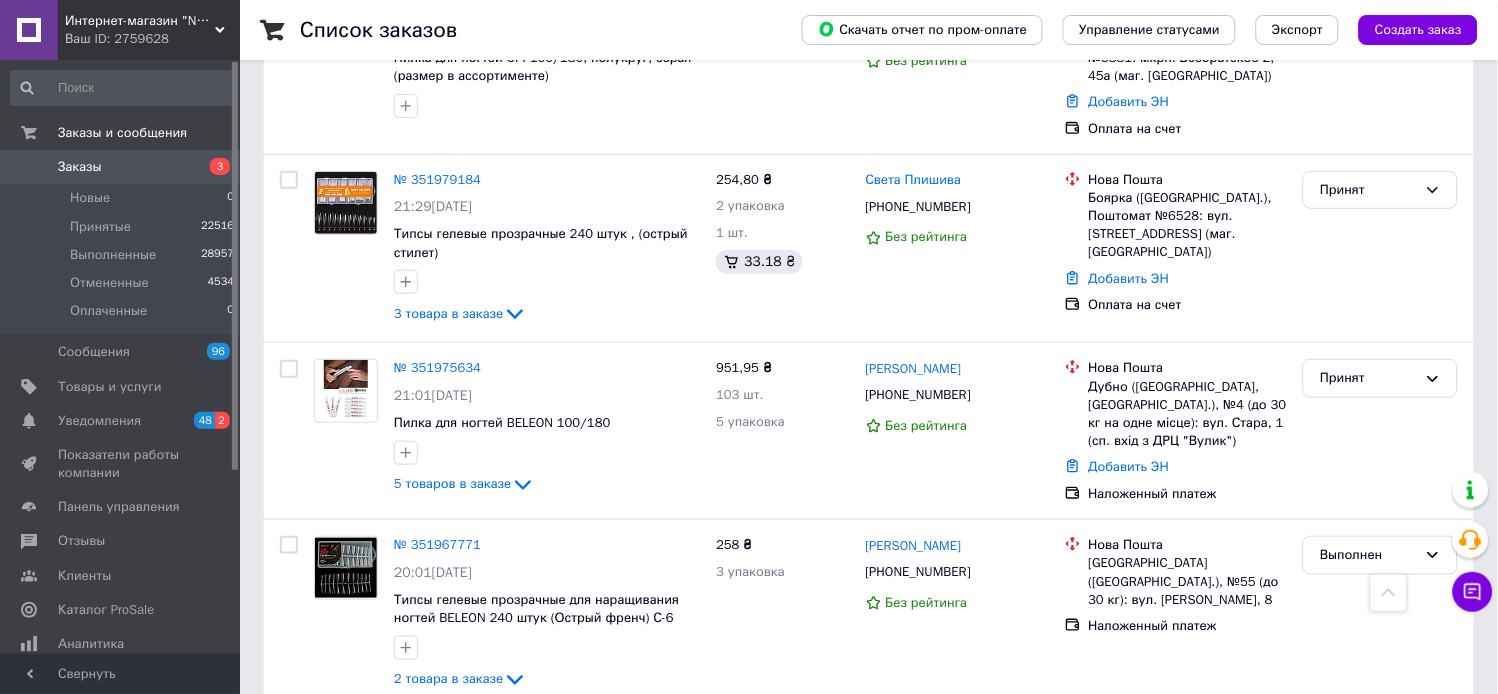 click at bounding box center [29, 167] 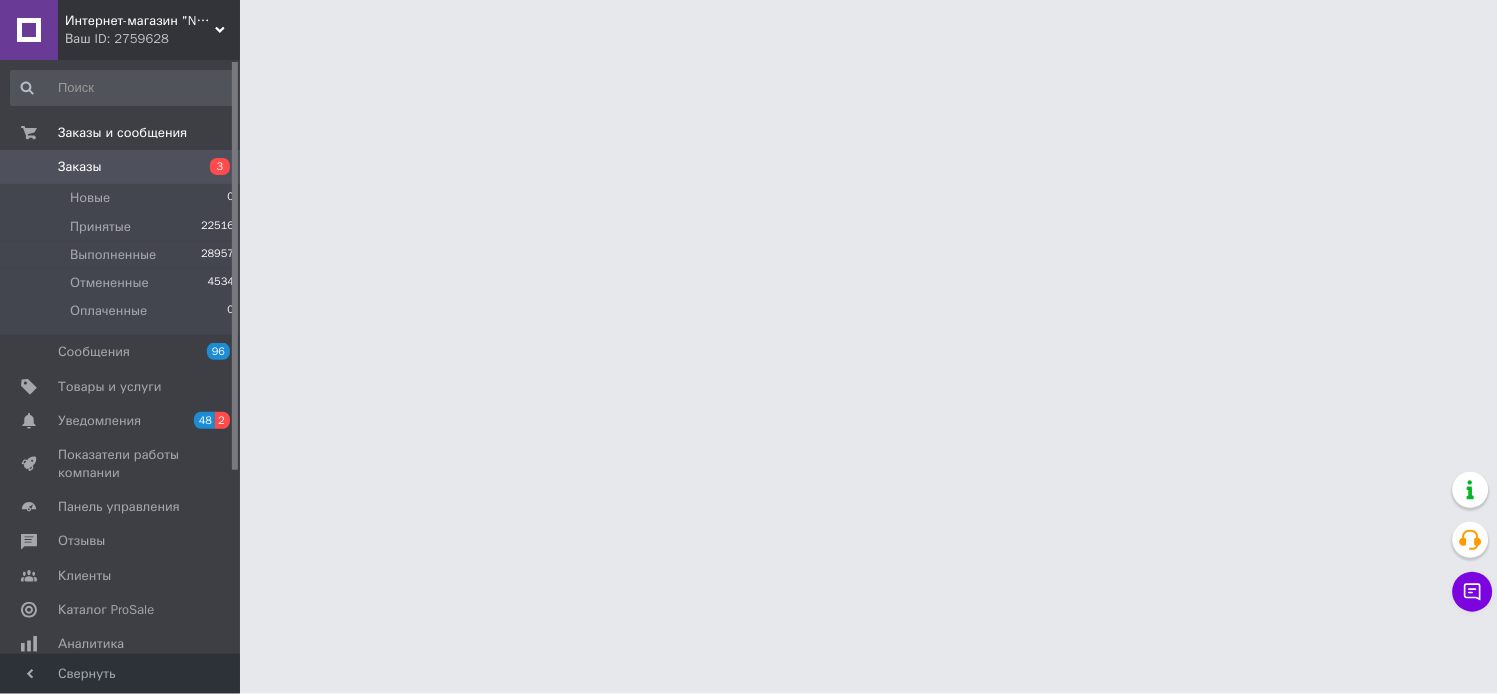 scroll, scrollTop: 0, scrollLeft: 0, axis: both 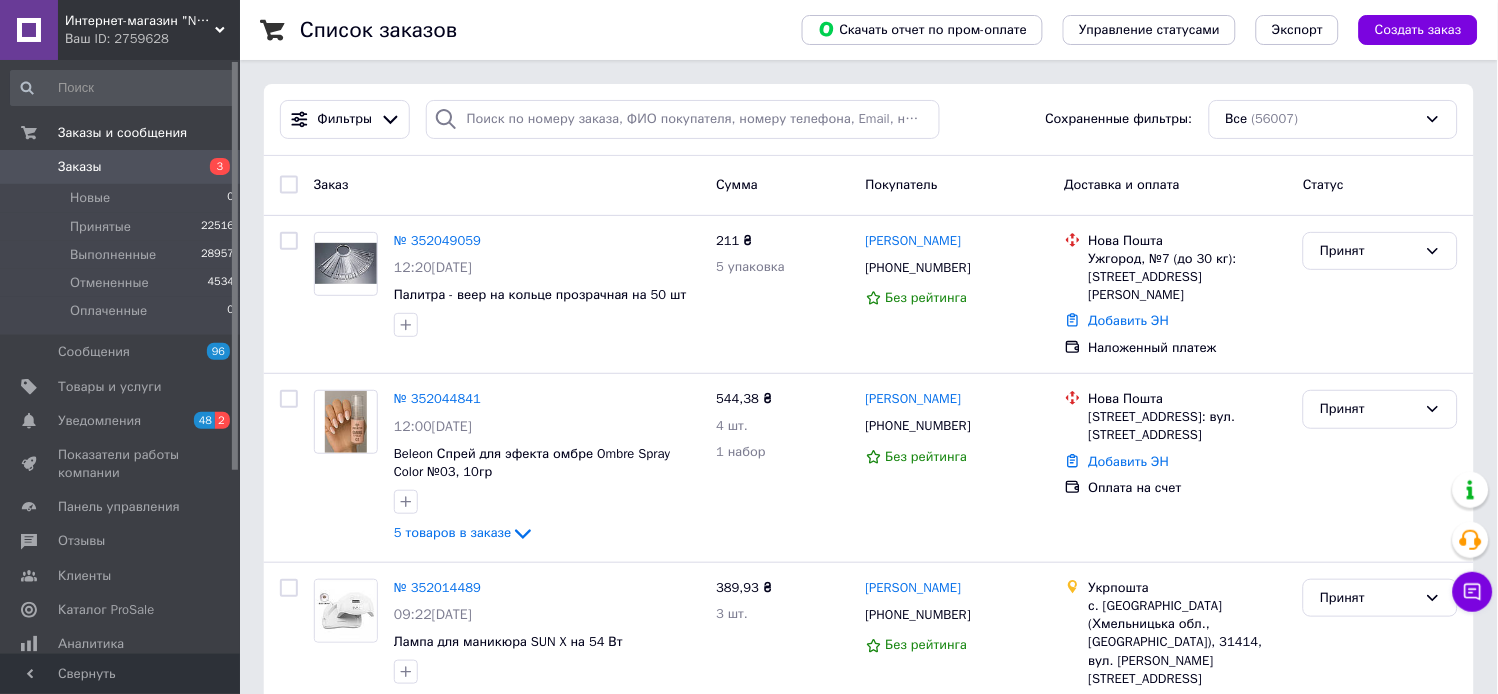 drag, startPoint x: 93, startPoint y: 165, endPoint x: 246, endPoint y: 35, distance: 200.77101 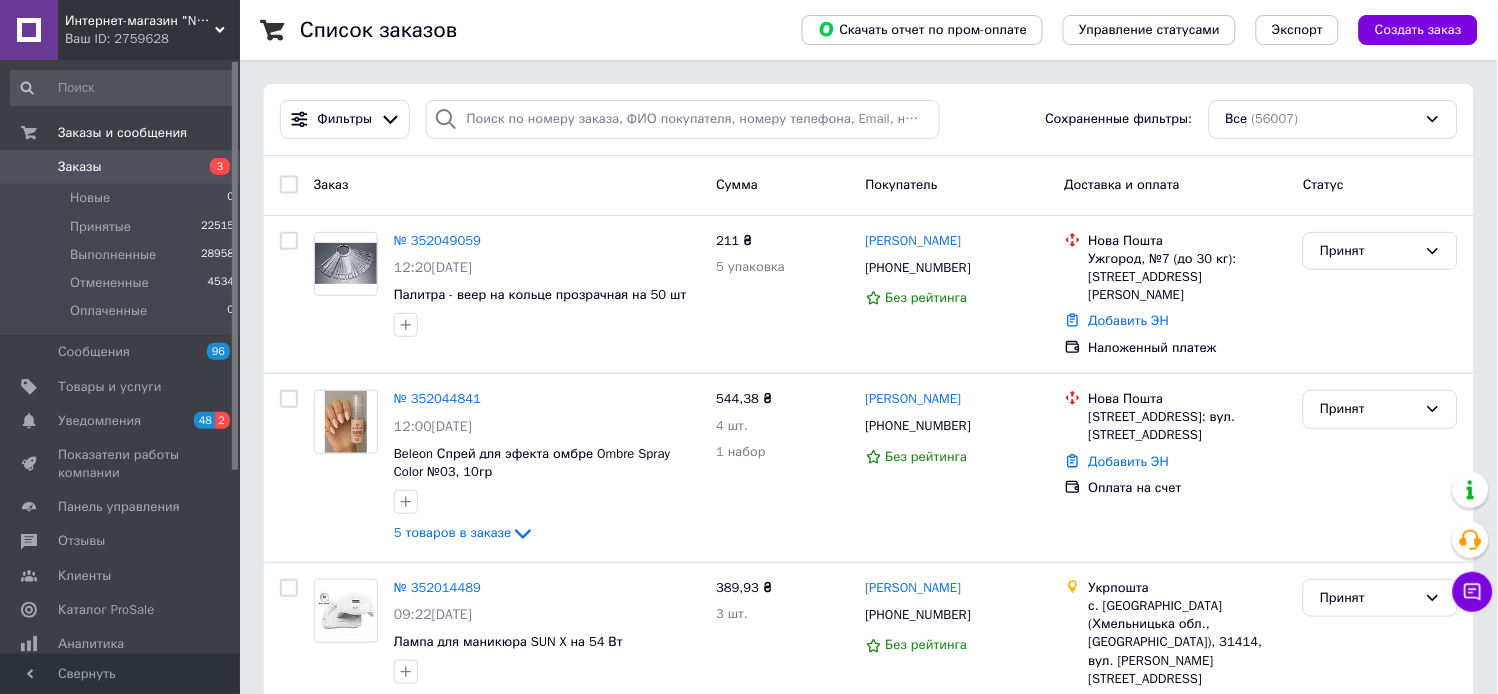 click on "Заказы" at bounding box center [80, 167] 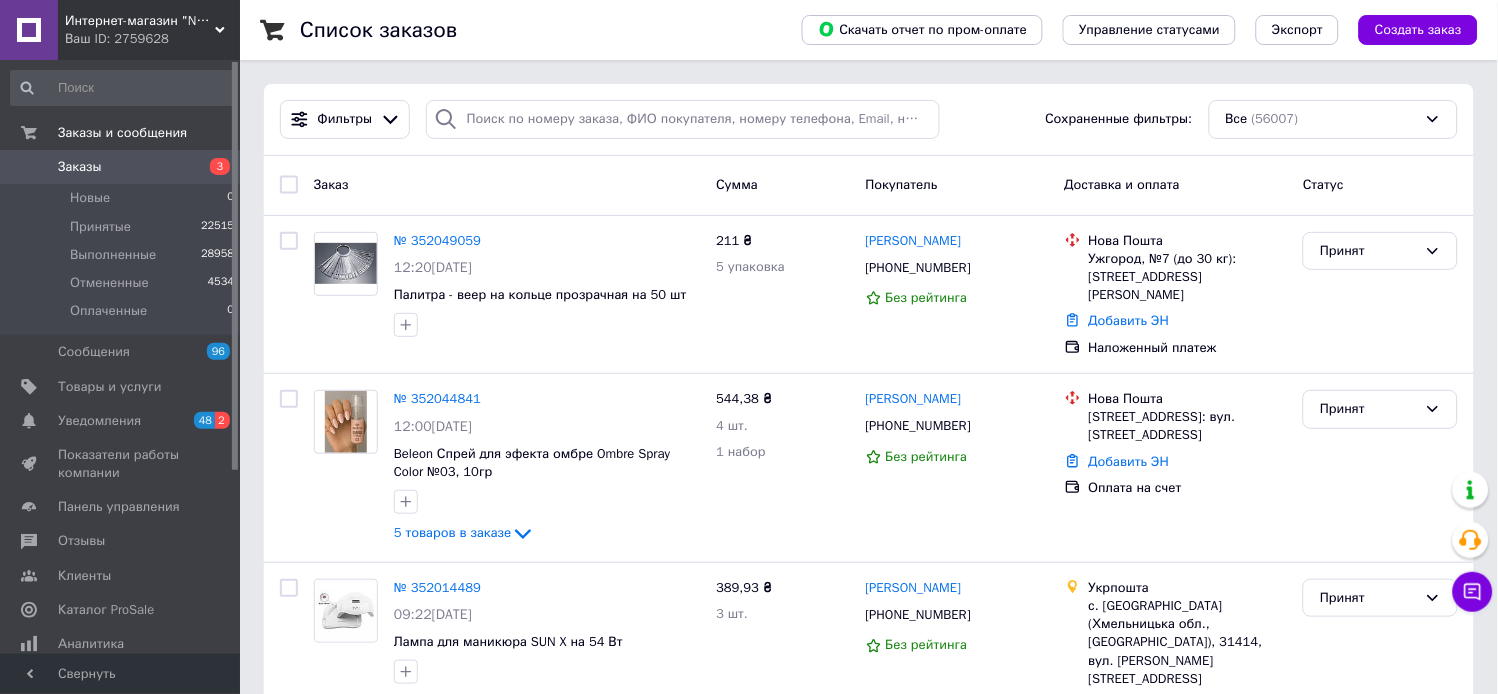 click at bounding box center (29, 167) 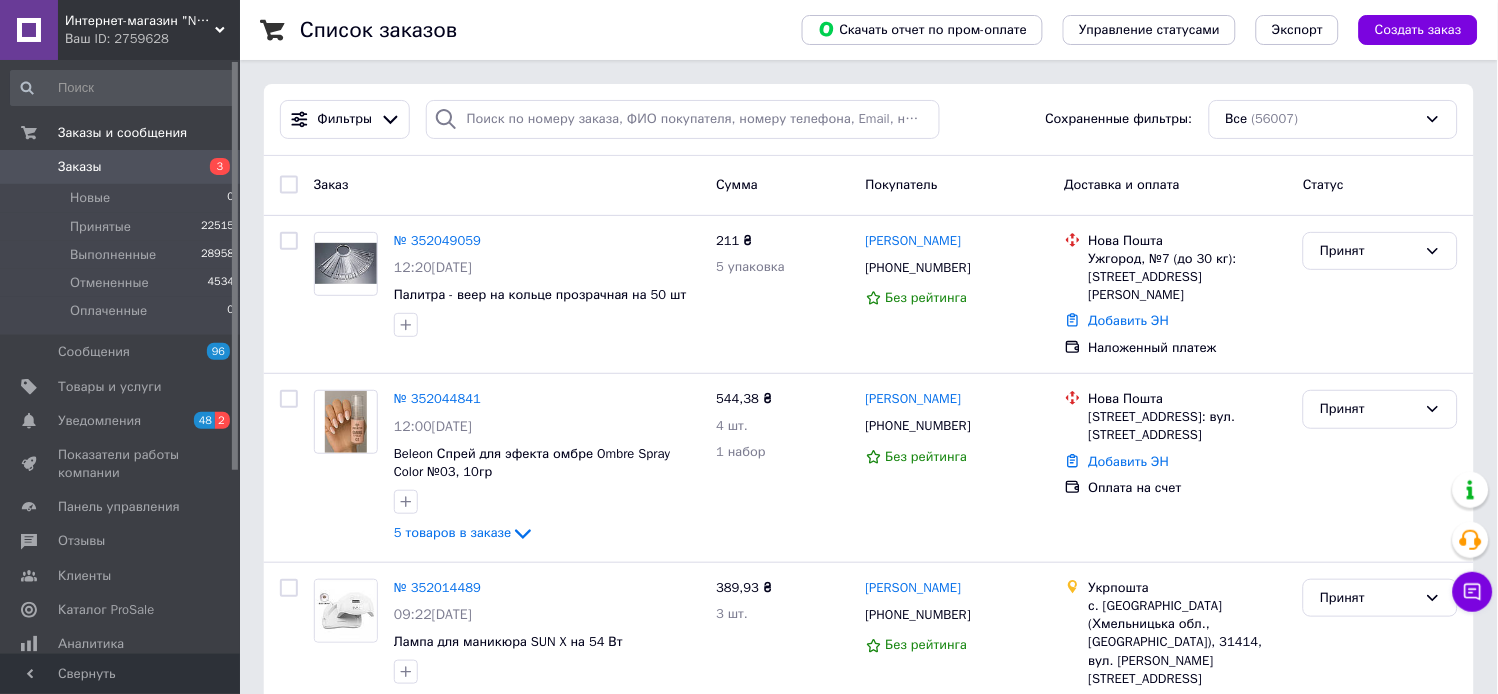click on "Заказы" at bounding box center (80, 167) 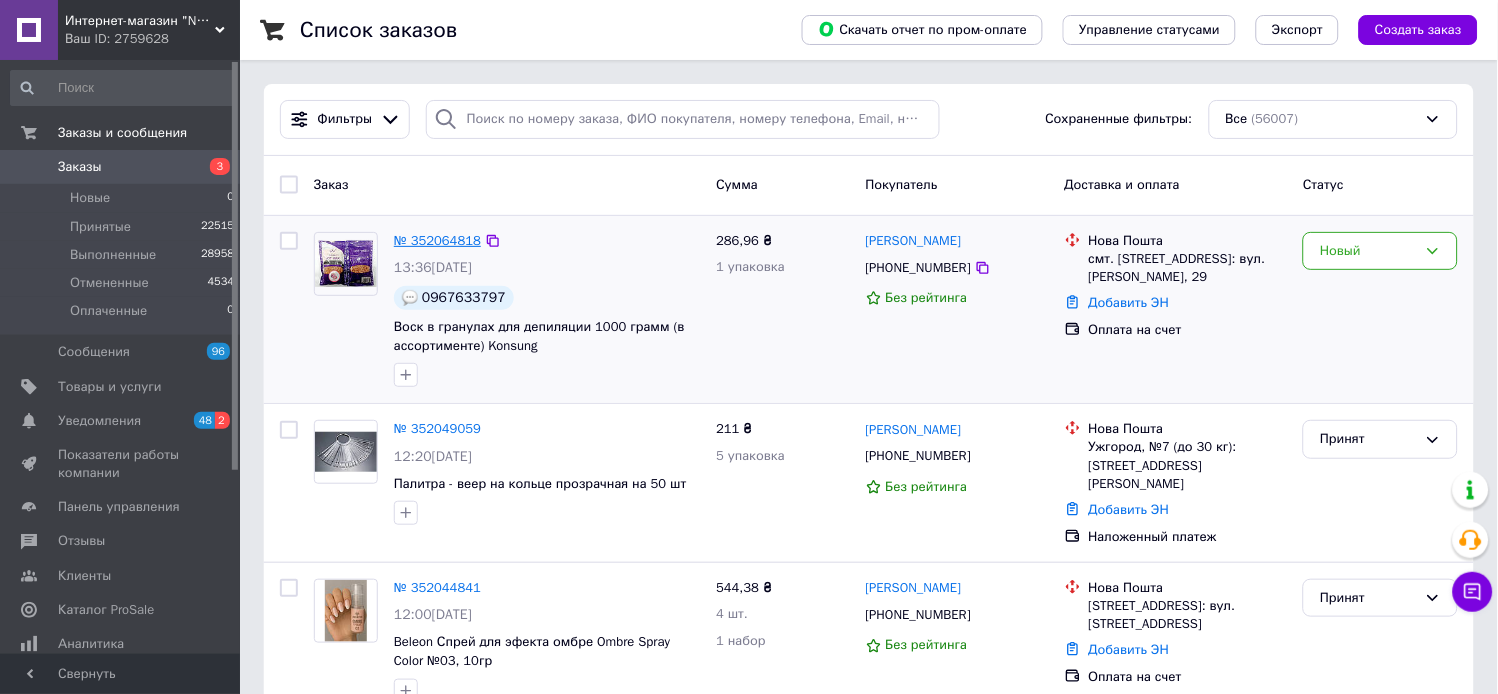 click on "№ 352064818" at bounding box center [437, 240] 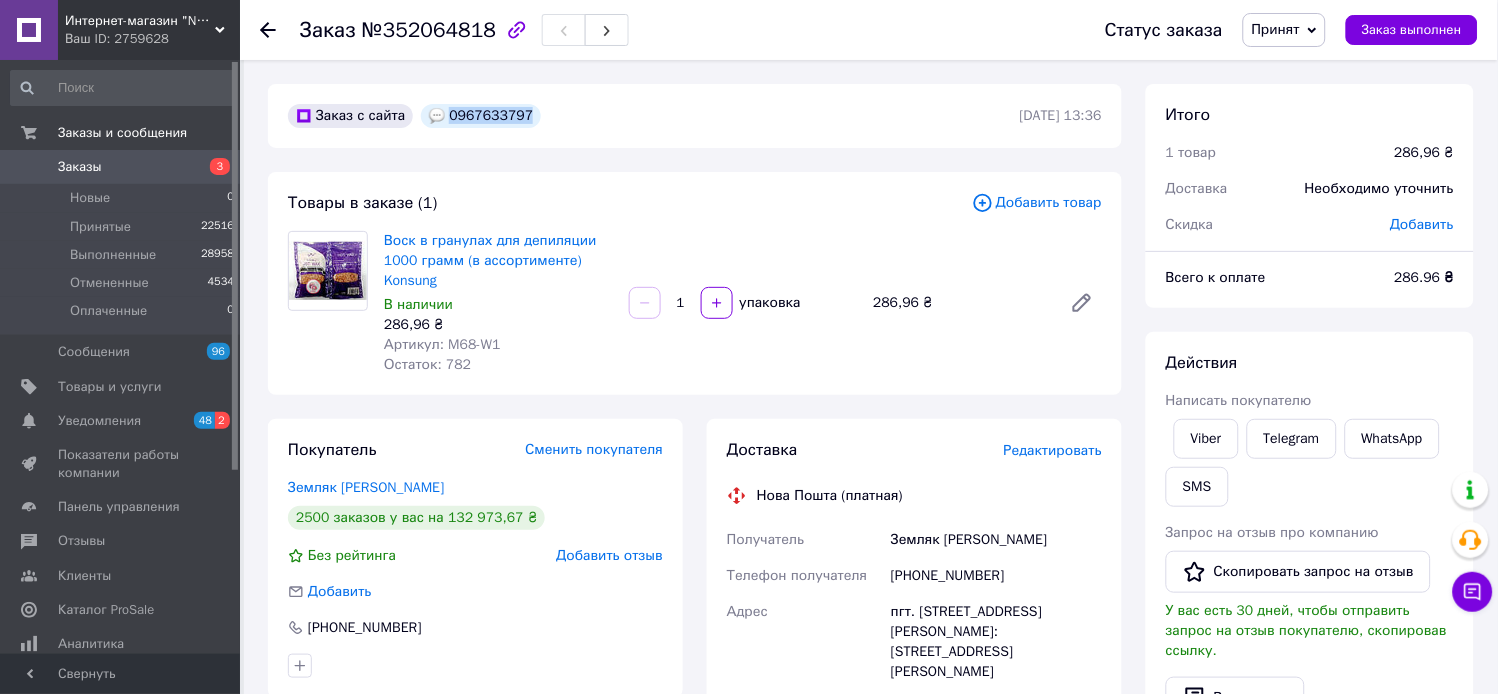 drag, startPoint x: 558, startPoint y: 117, endPoint x: 467, endPoint y: 123, distance: 91.197586 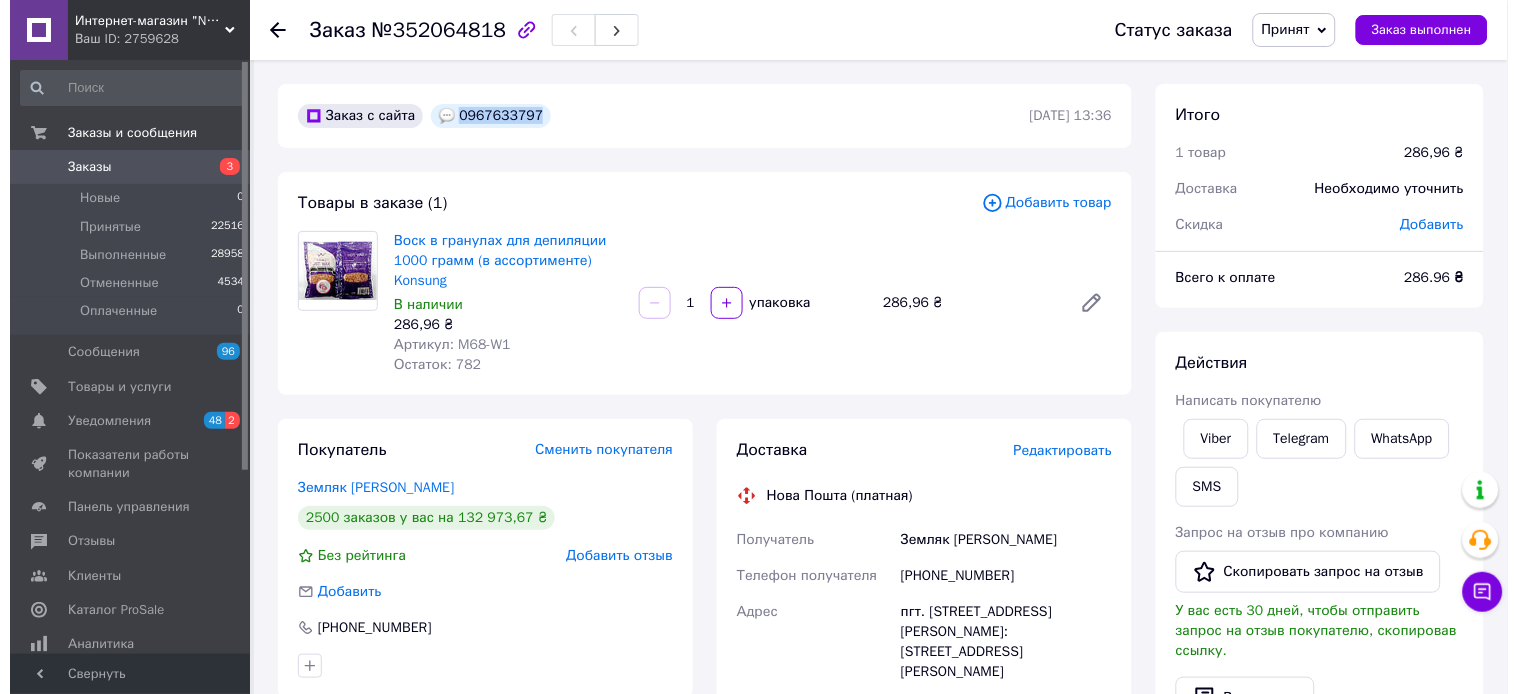 scroll, scrollTop: 222, scrollLeft: 0, axis: vertical 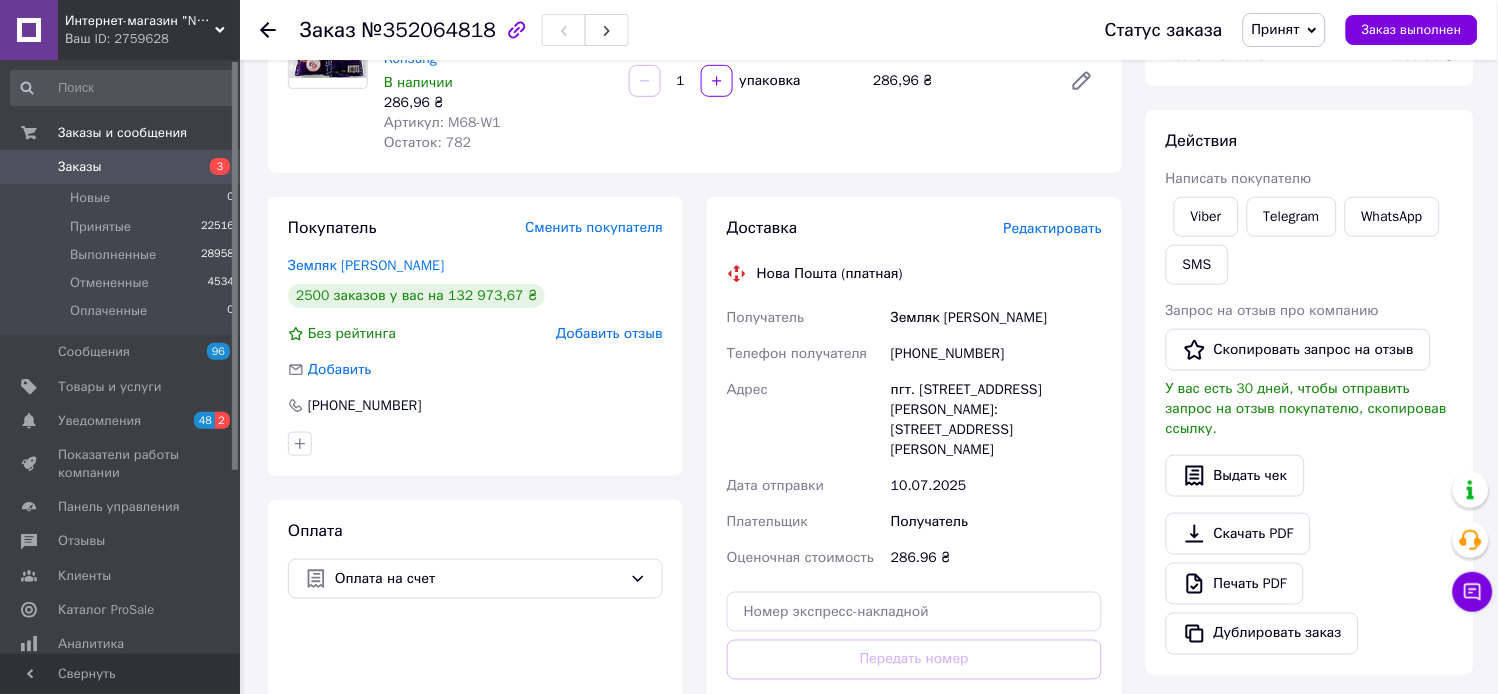 click on "Редактировать" at bounding box center [1053, 228] 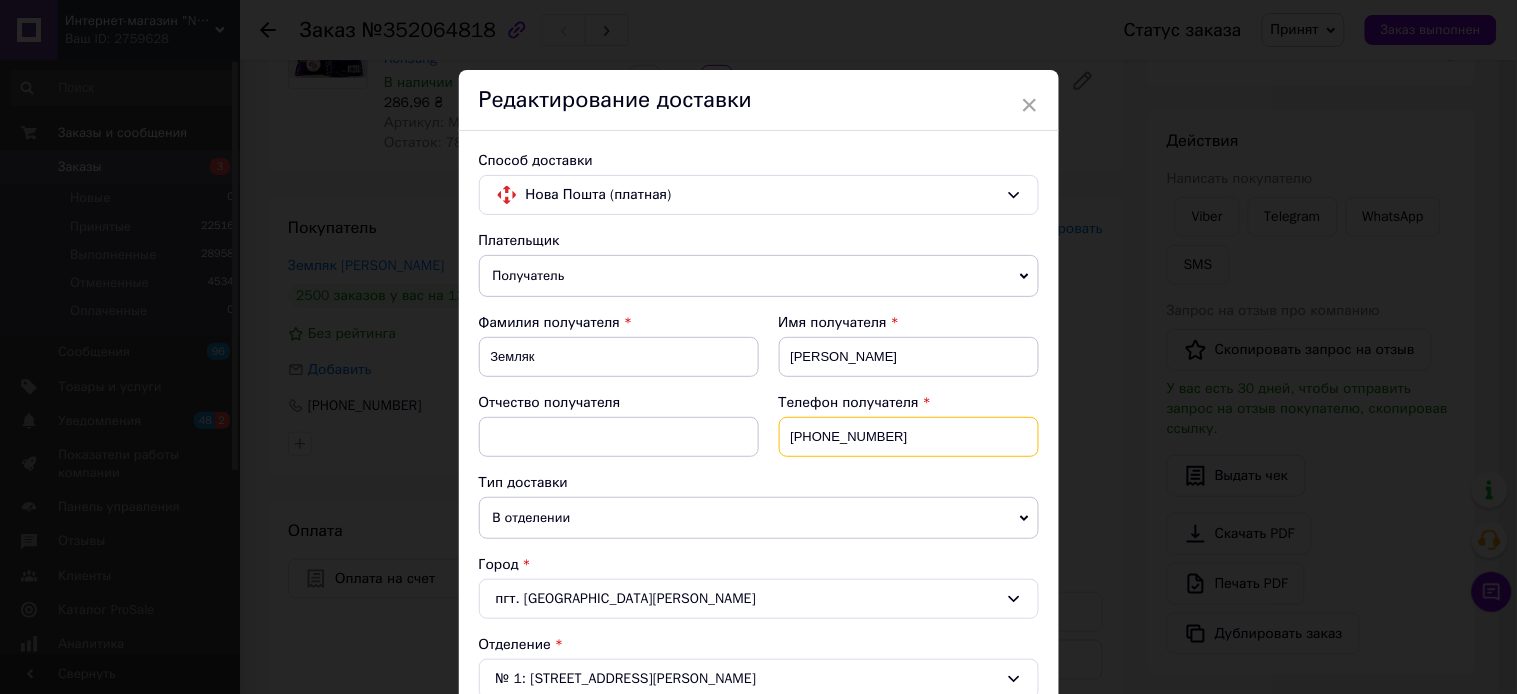 drag, startPoint x: 885, startPoint y: 477, endPoint x: 810, endPoint y: 471, distance: 75.23962 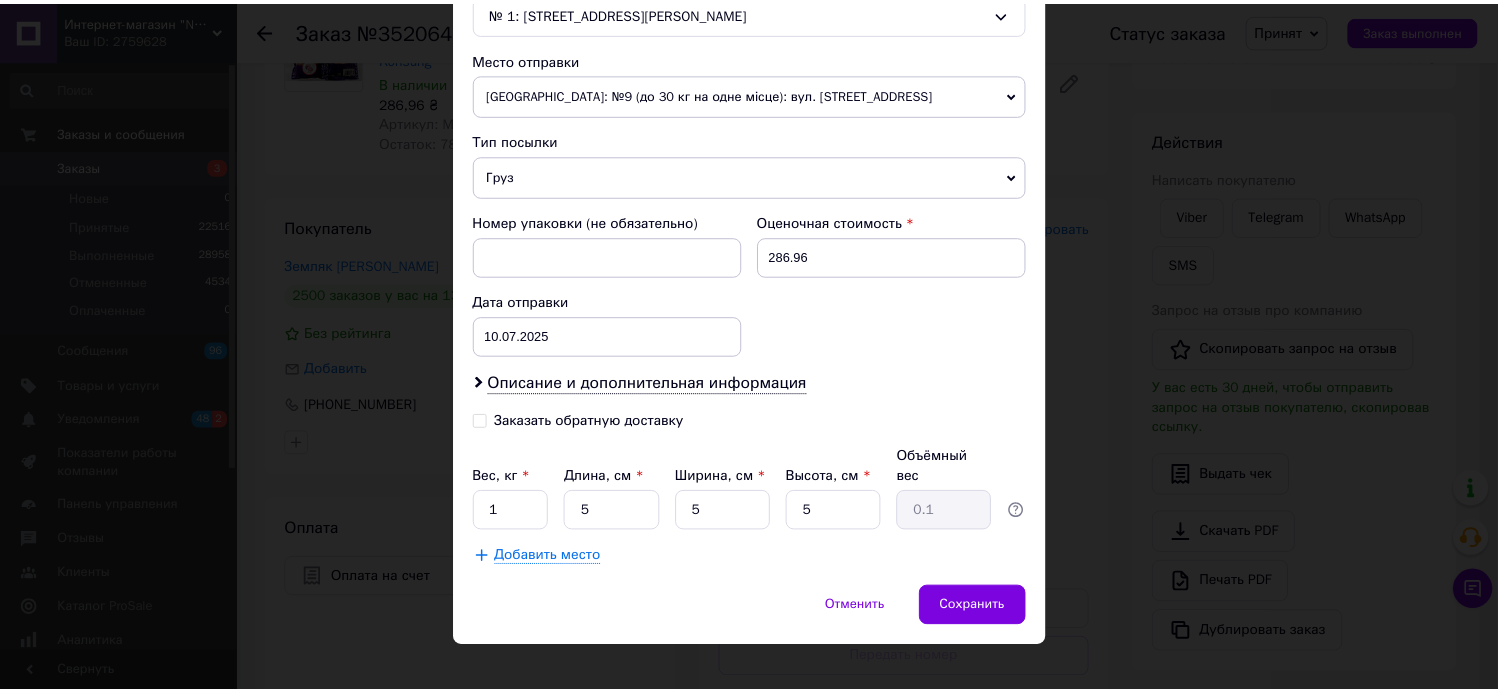scroll, scrollTop: 842, scrollLeft: 0, axis: vertical 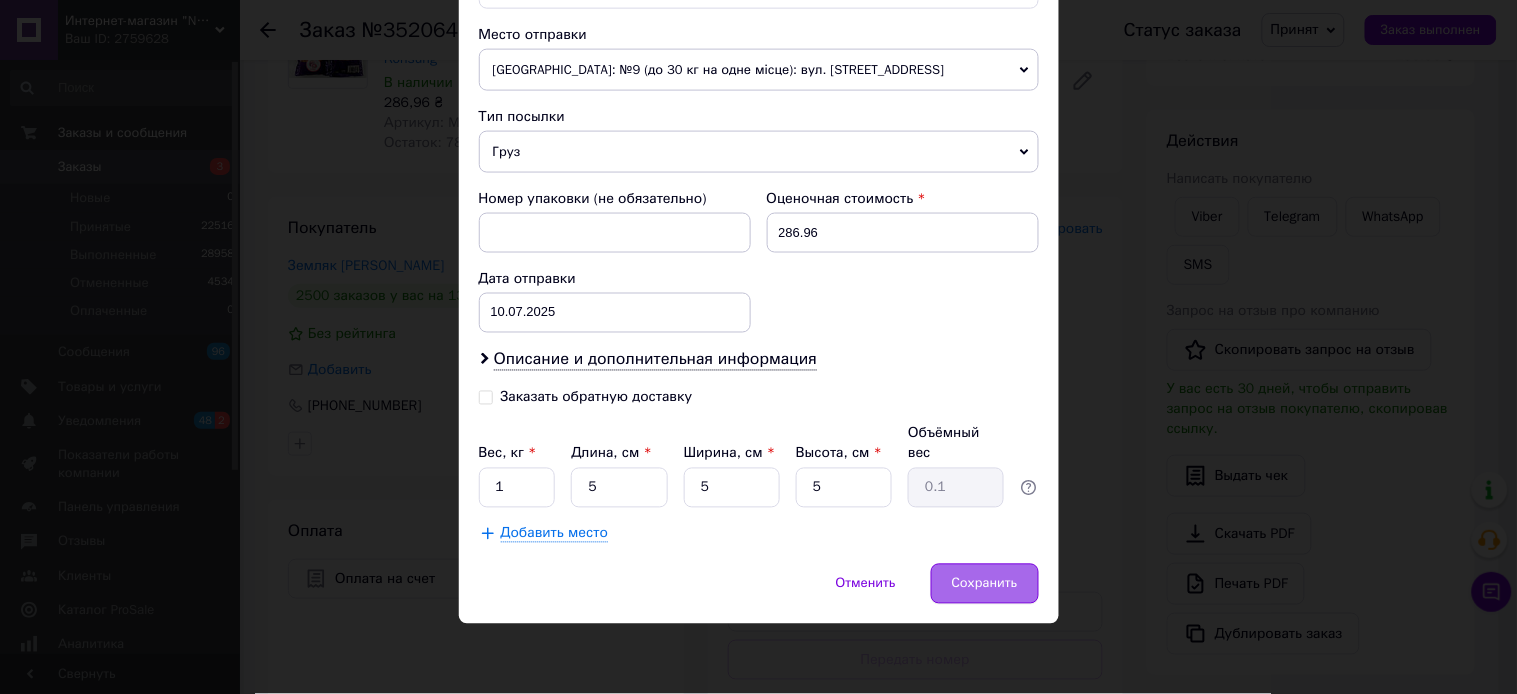 type on "[PHONE_NUMBER]" 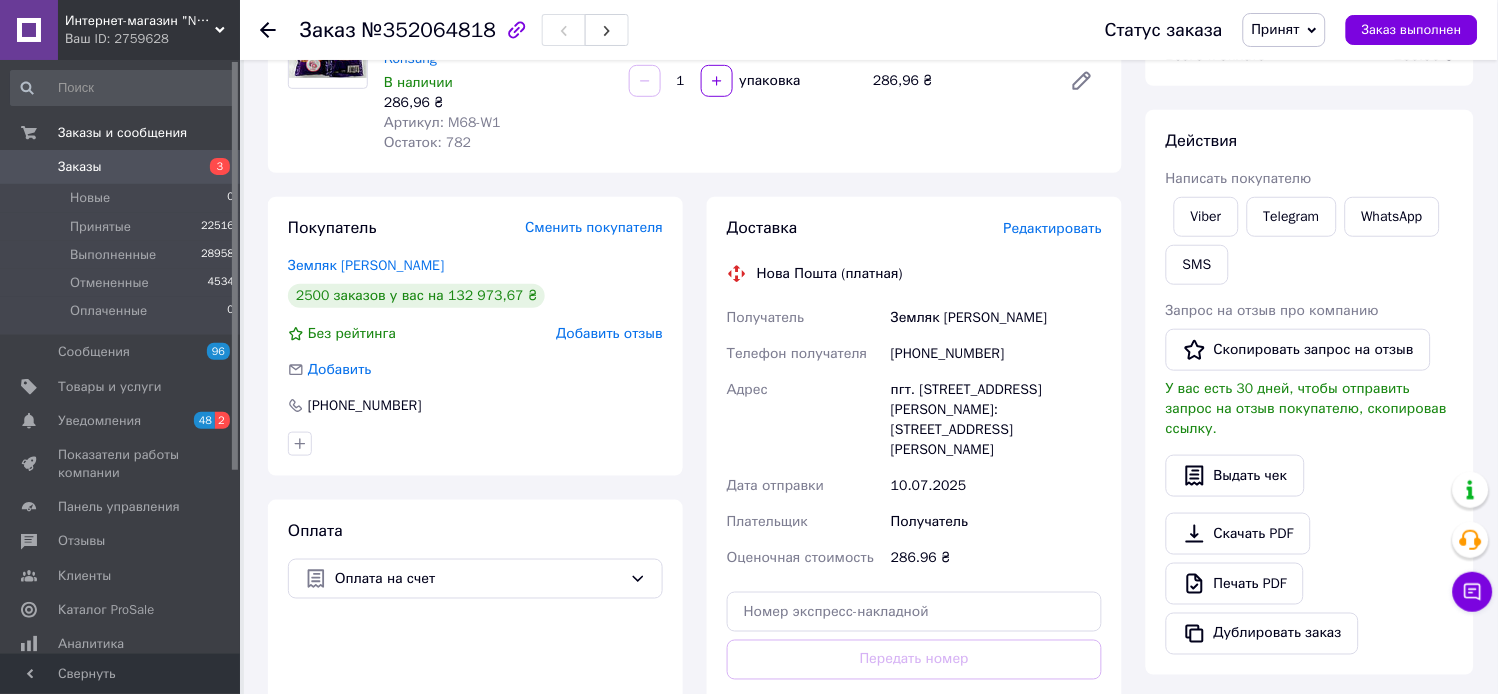 click on "Заказы" at bounding box center (80, 167) 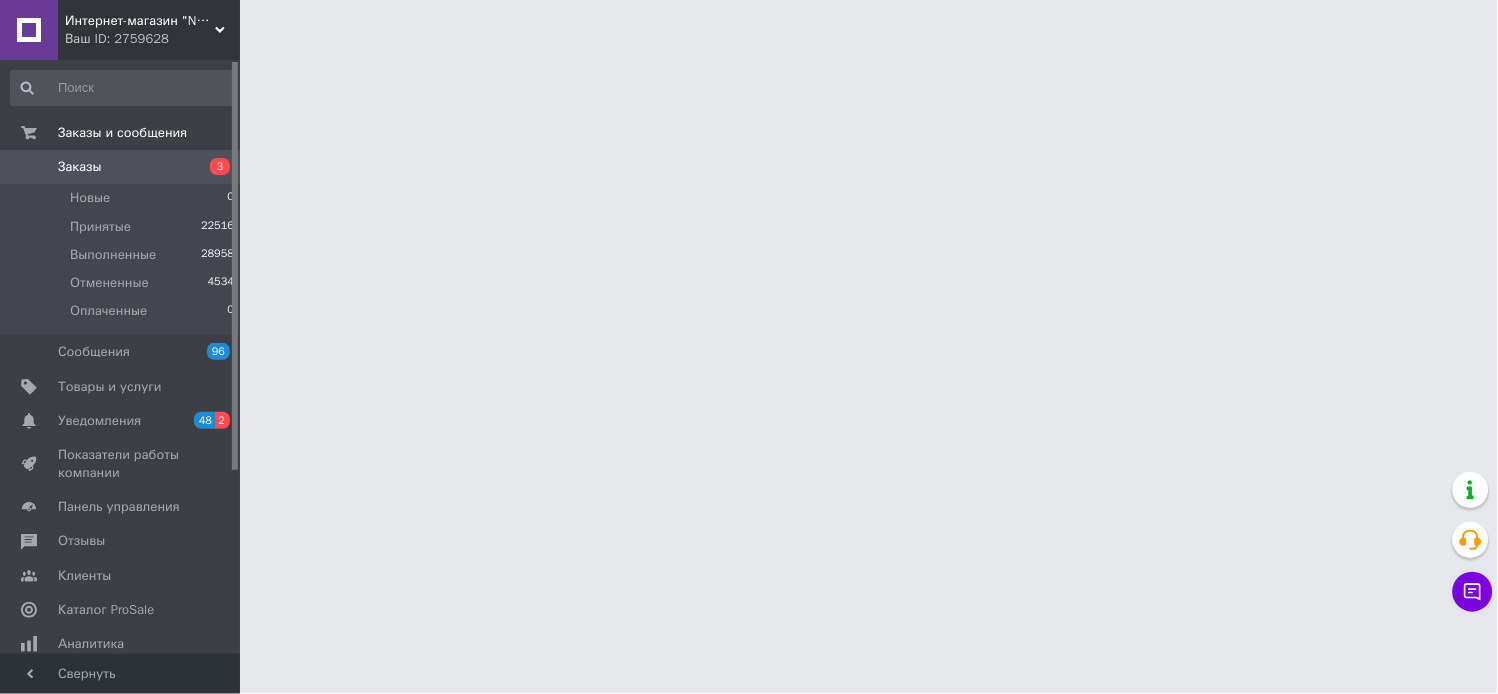 scroll, scrollTop: 0, scrollLeft: 0, axis: both 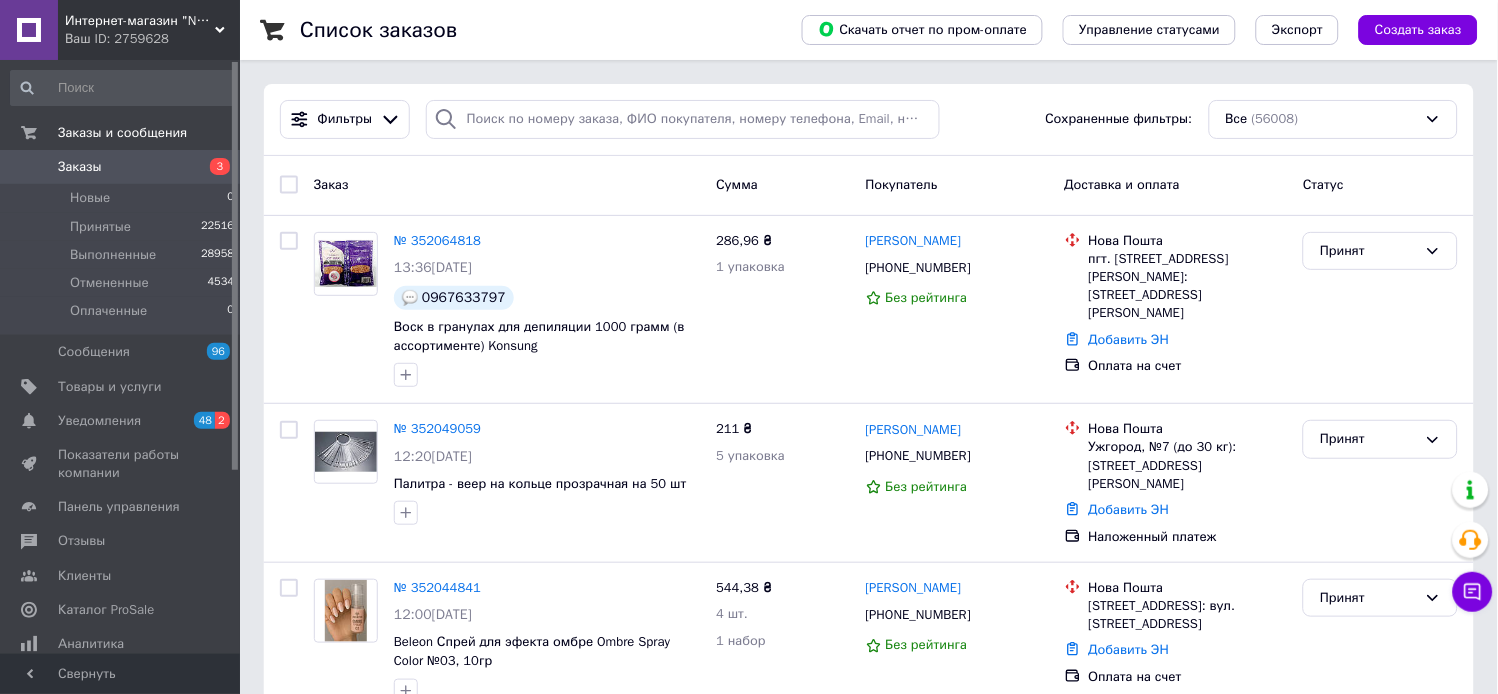 click on "Заказы" at bounding box center (80, 167) 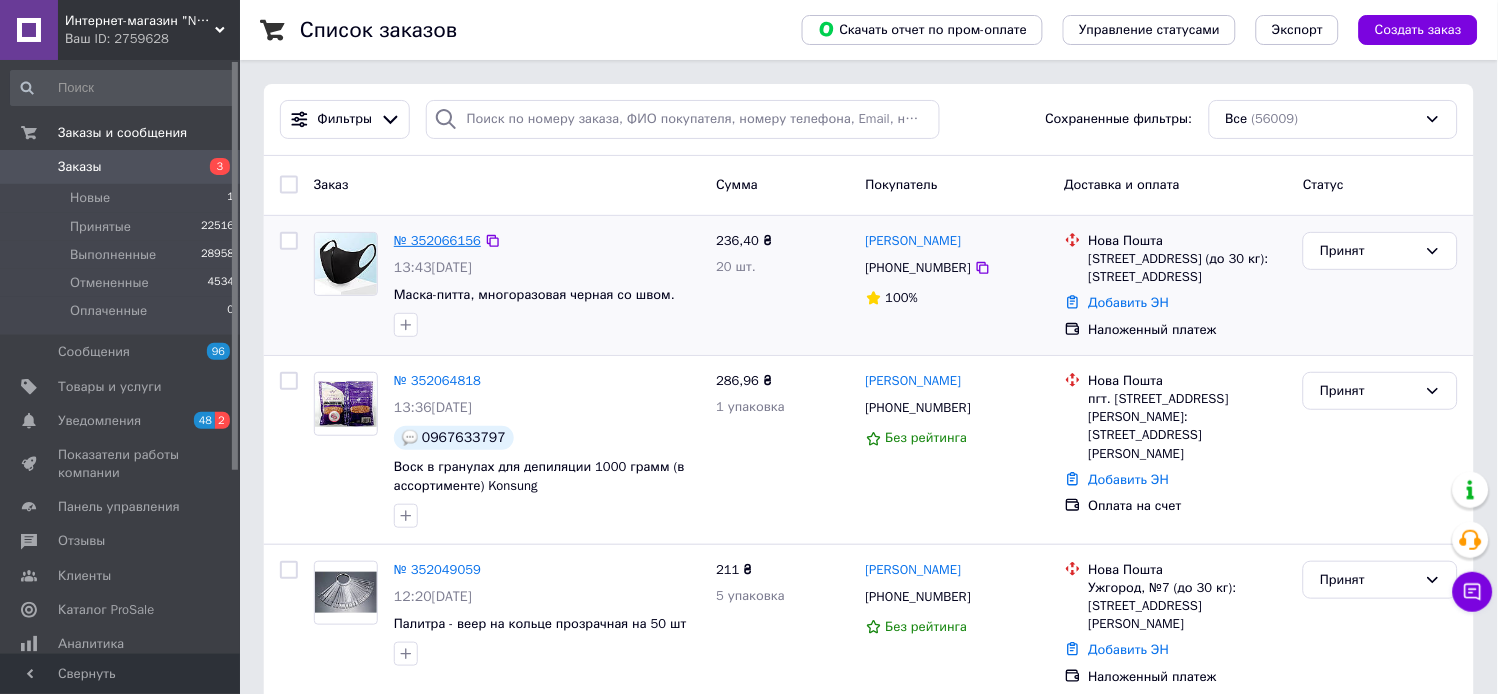click on "№ 352066156" at bounding box center [437, 240] 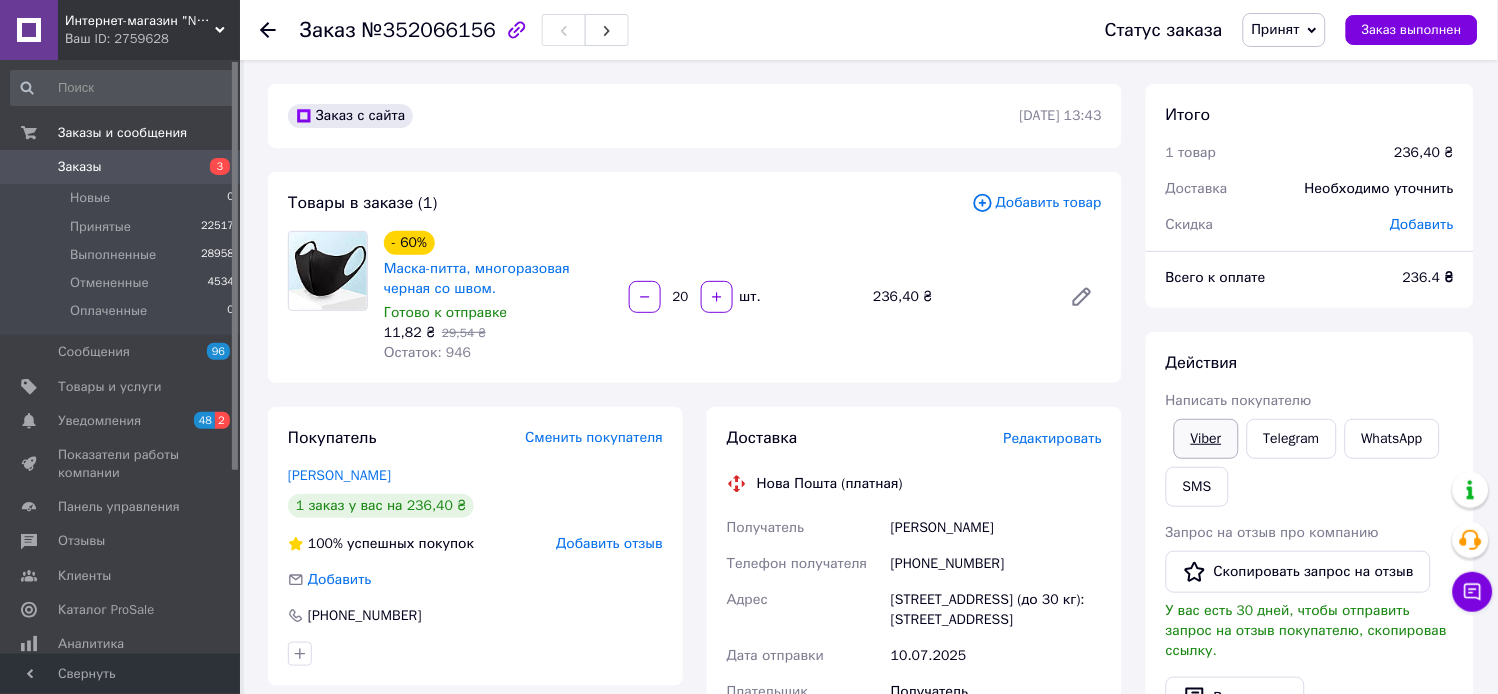 click on "Viber" at bounding box center (1206, 439) 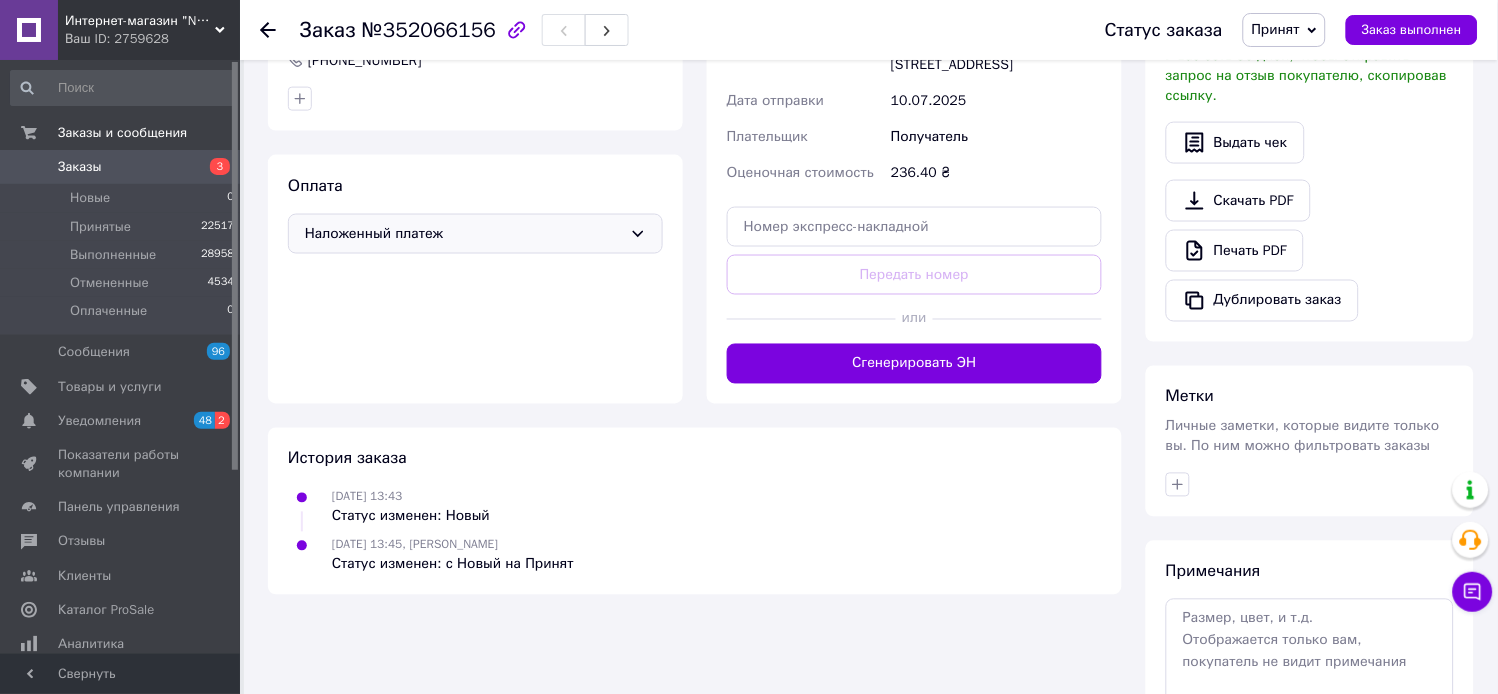 scroll, scrollTop: 0, scrollLeft: 0, axis: both 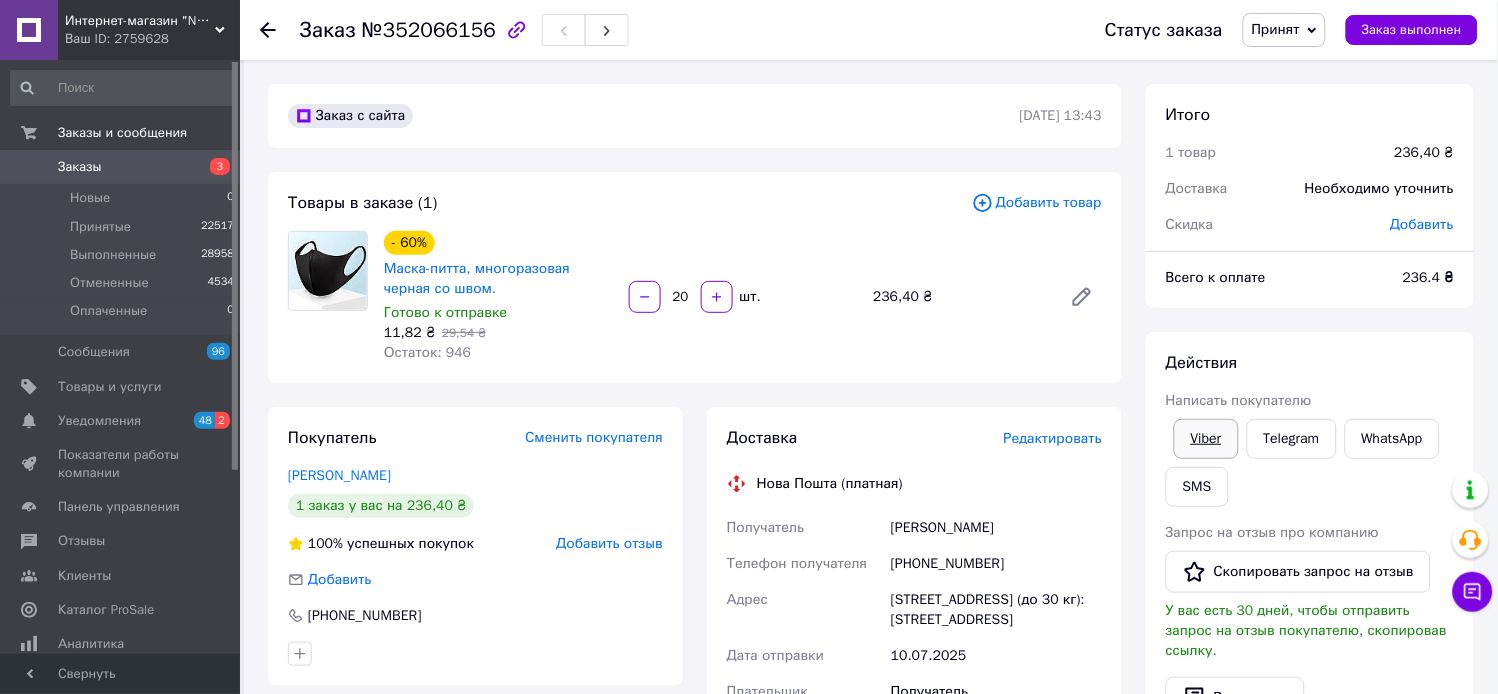 click on "Viber" at bounding box center [1206, 439] 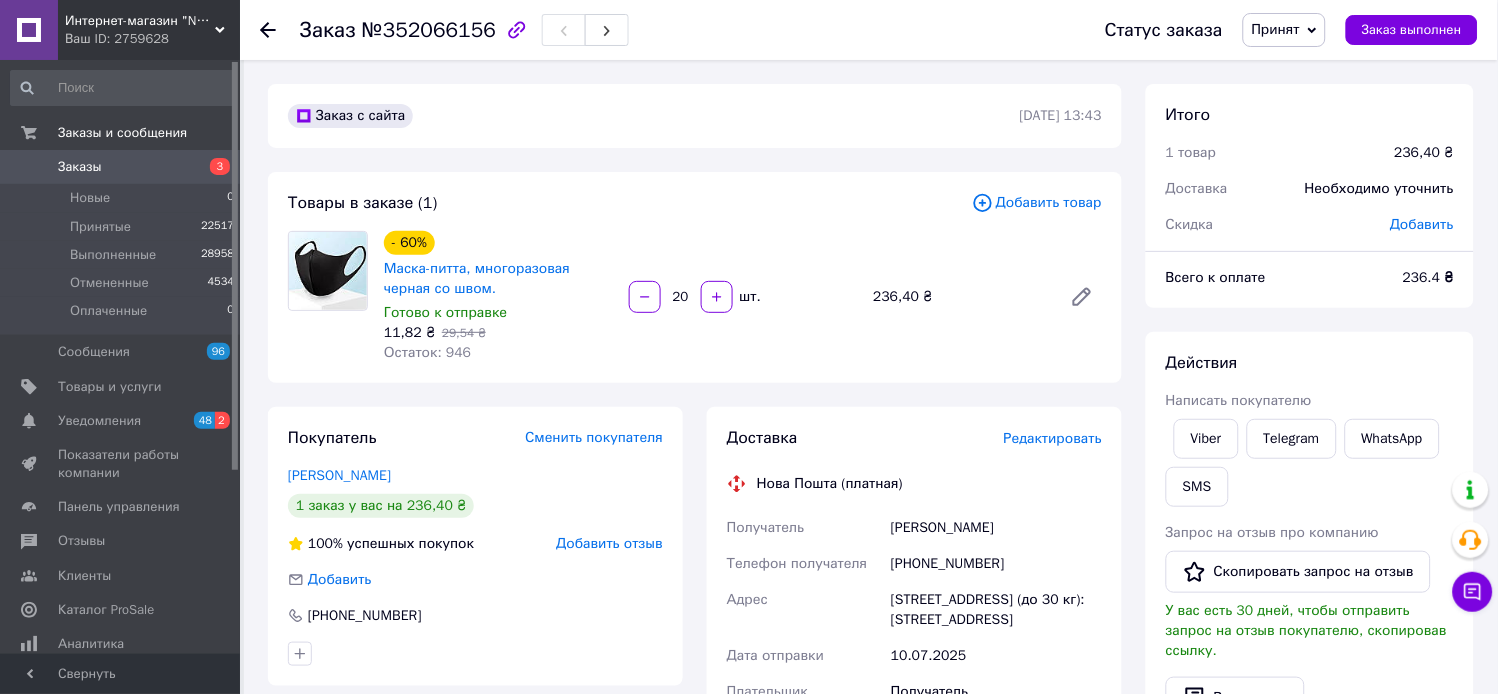 click on "Заказы" at bounding box center [80, 167] 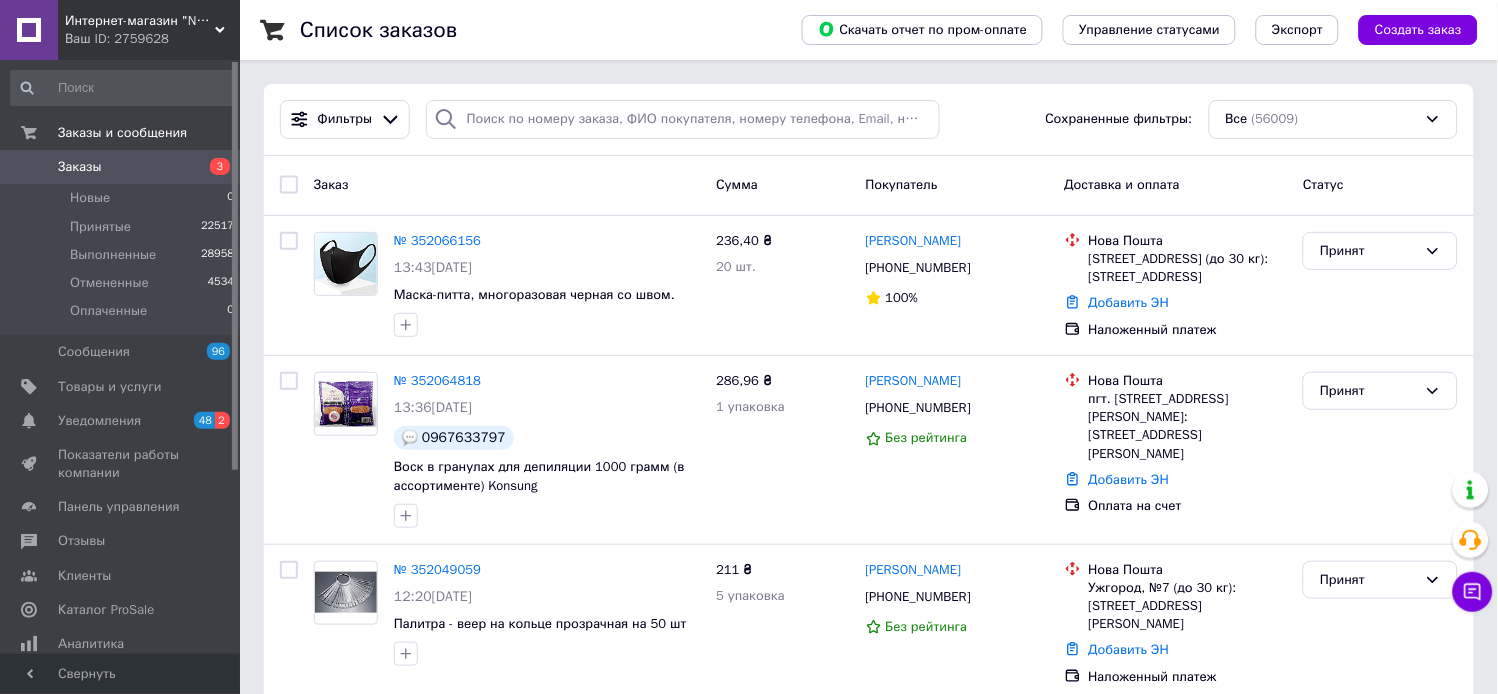 click at bounding box center (29, 167) 